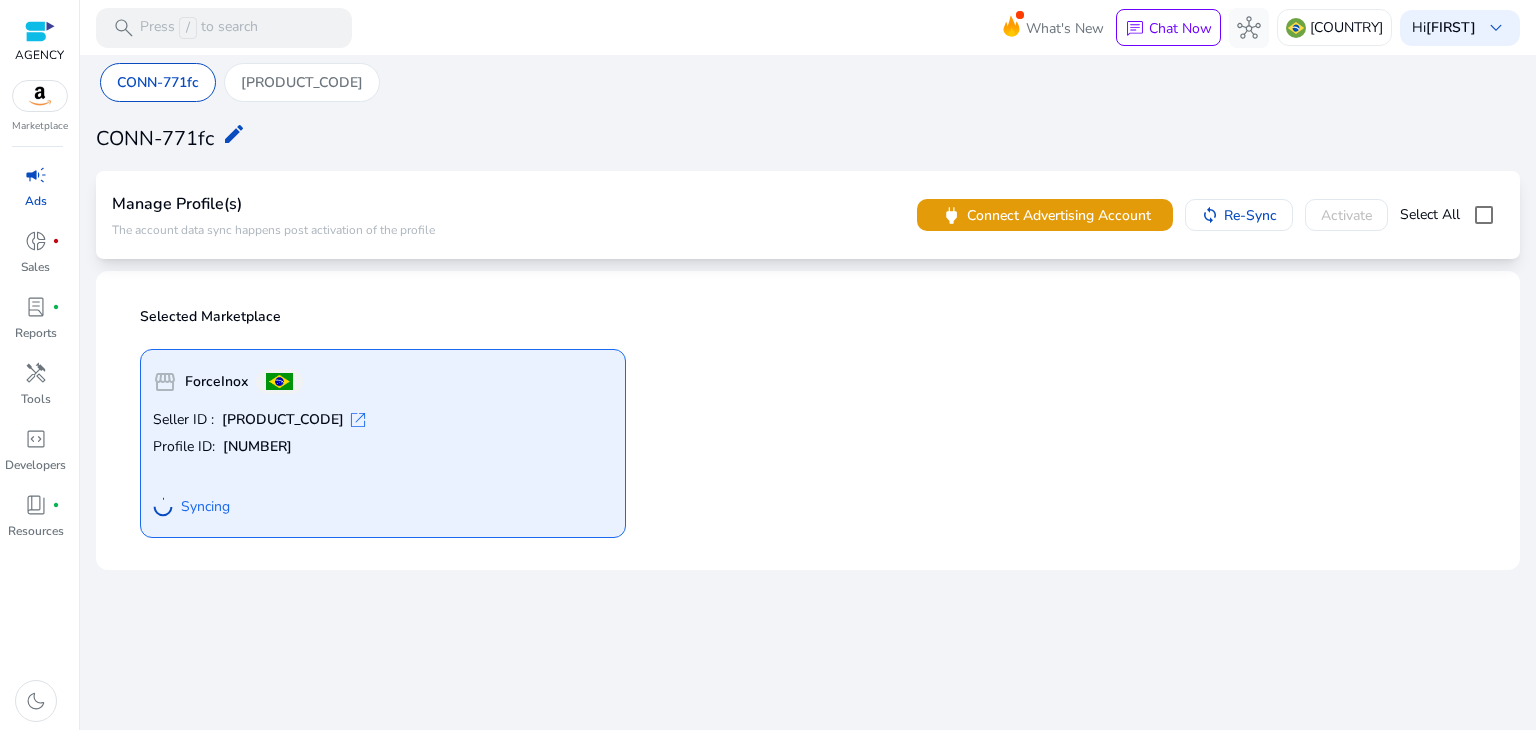 scroll, scrollTop: 0, scrollLeft: 0, axis: both 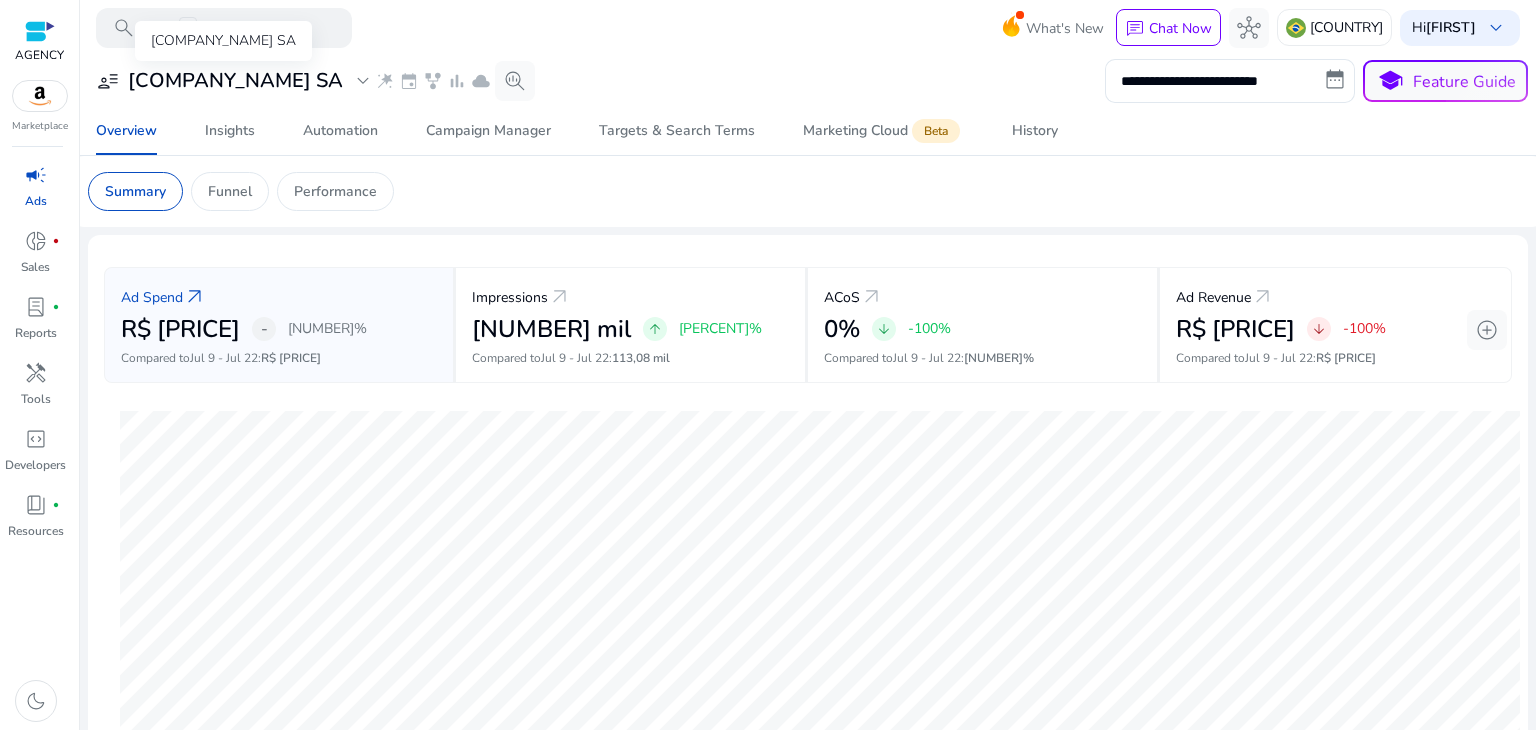 click on "expand_more" 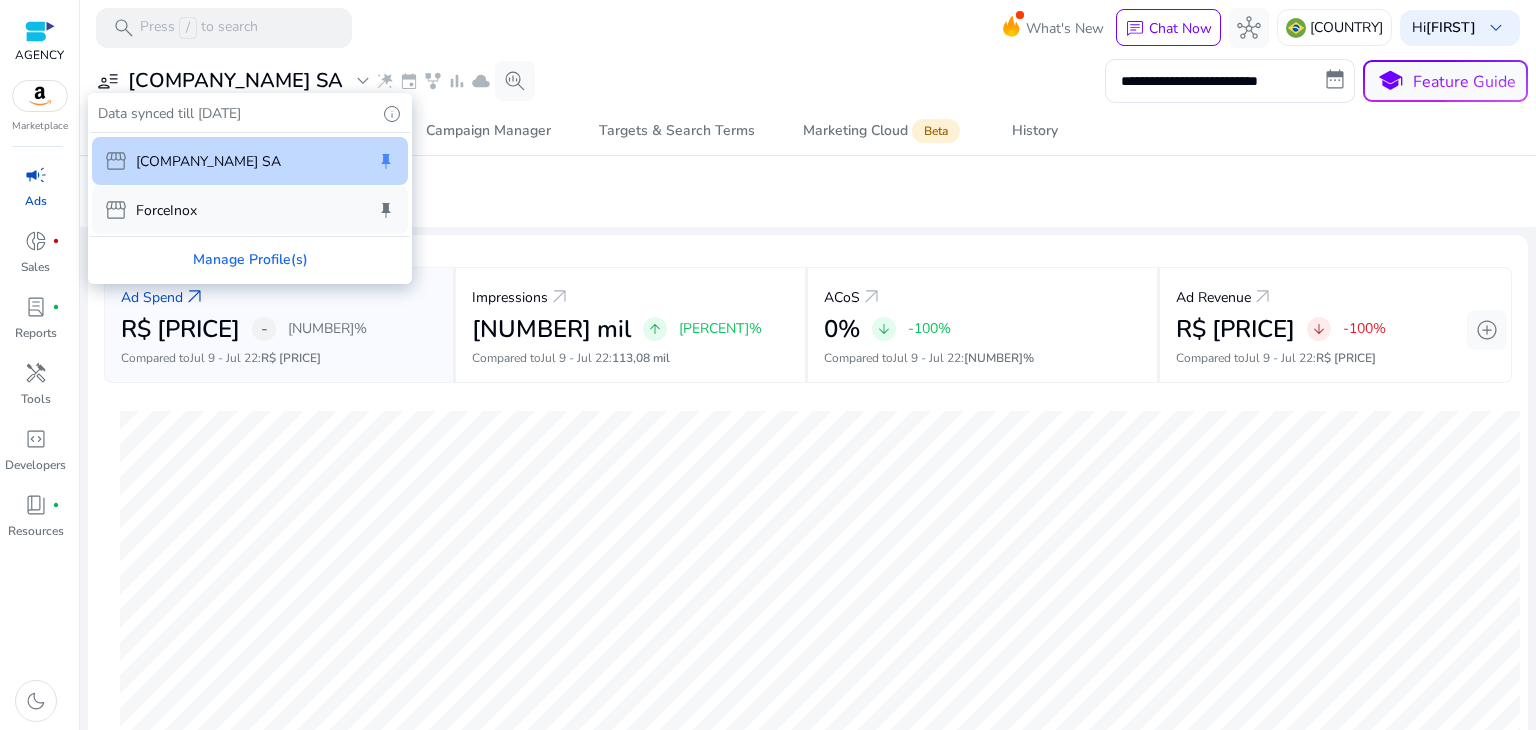 click on "storefront   ForceInox   keep" at bounding box center [250, 210] 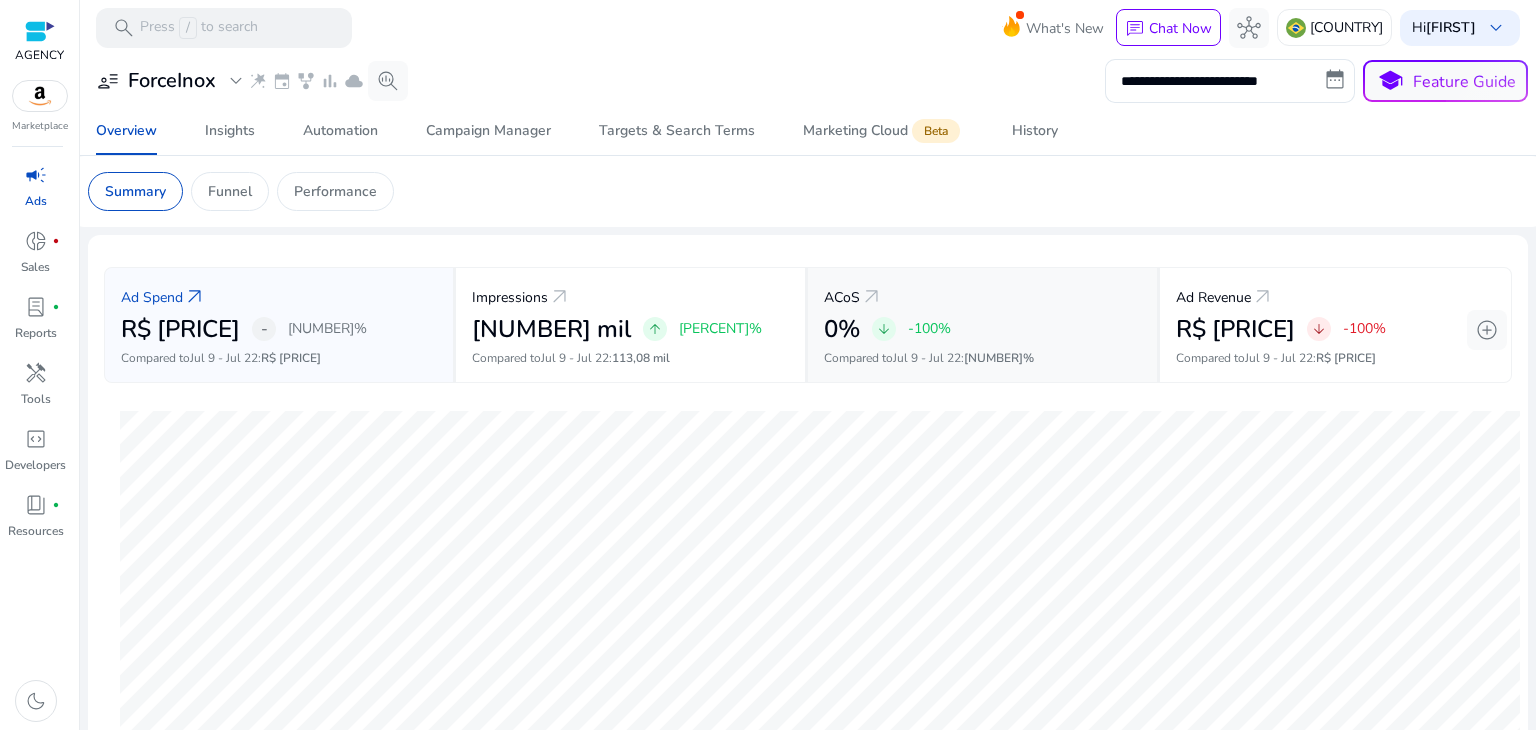 click on "arrow_outward" 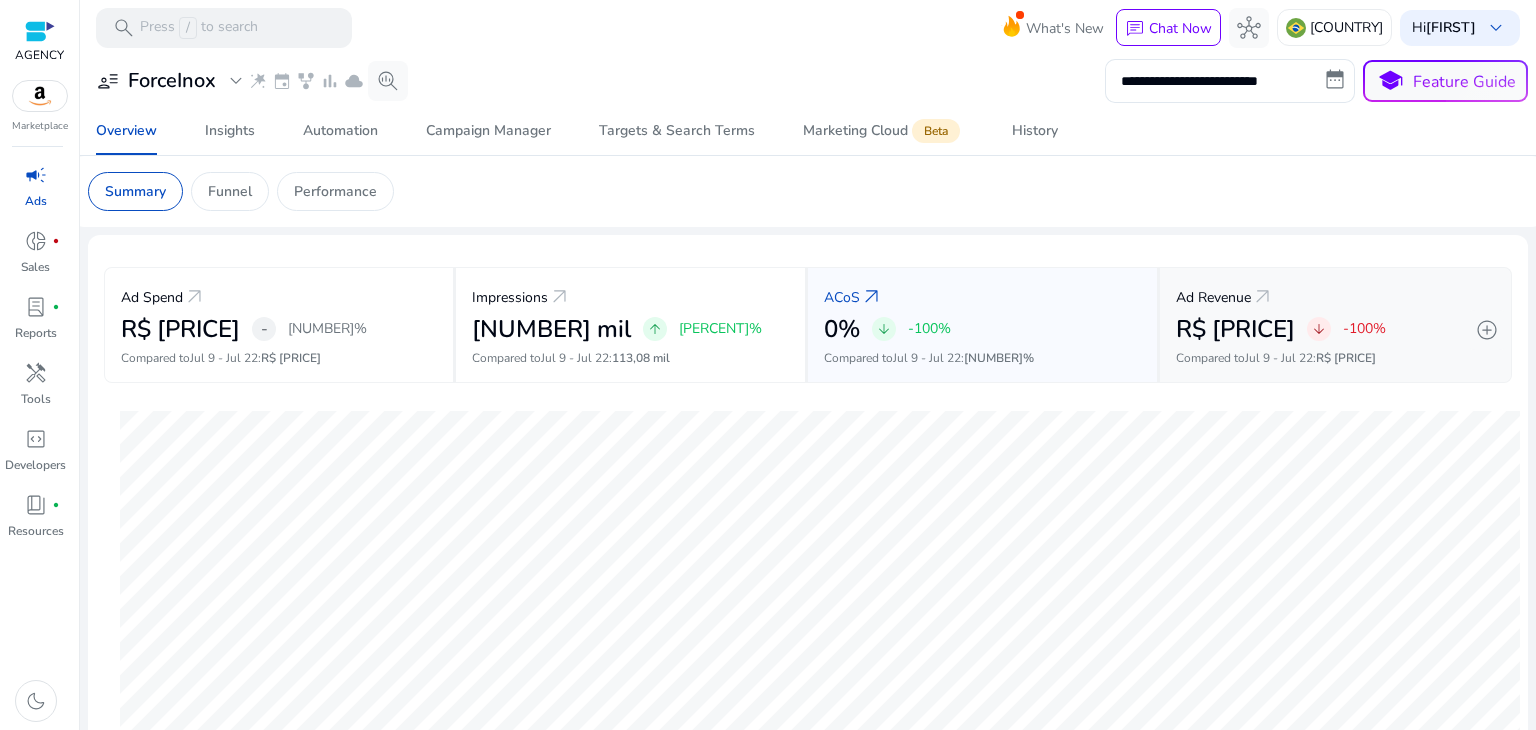 click on "Ad Revenue   arrow_outward   R$ 0   arrow_downward   -100%   Compared to  Jul 9 - Jul 22 :   R$ 1,84 mil" 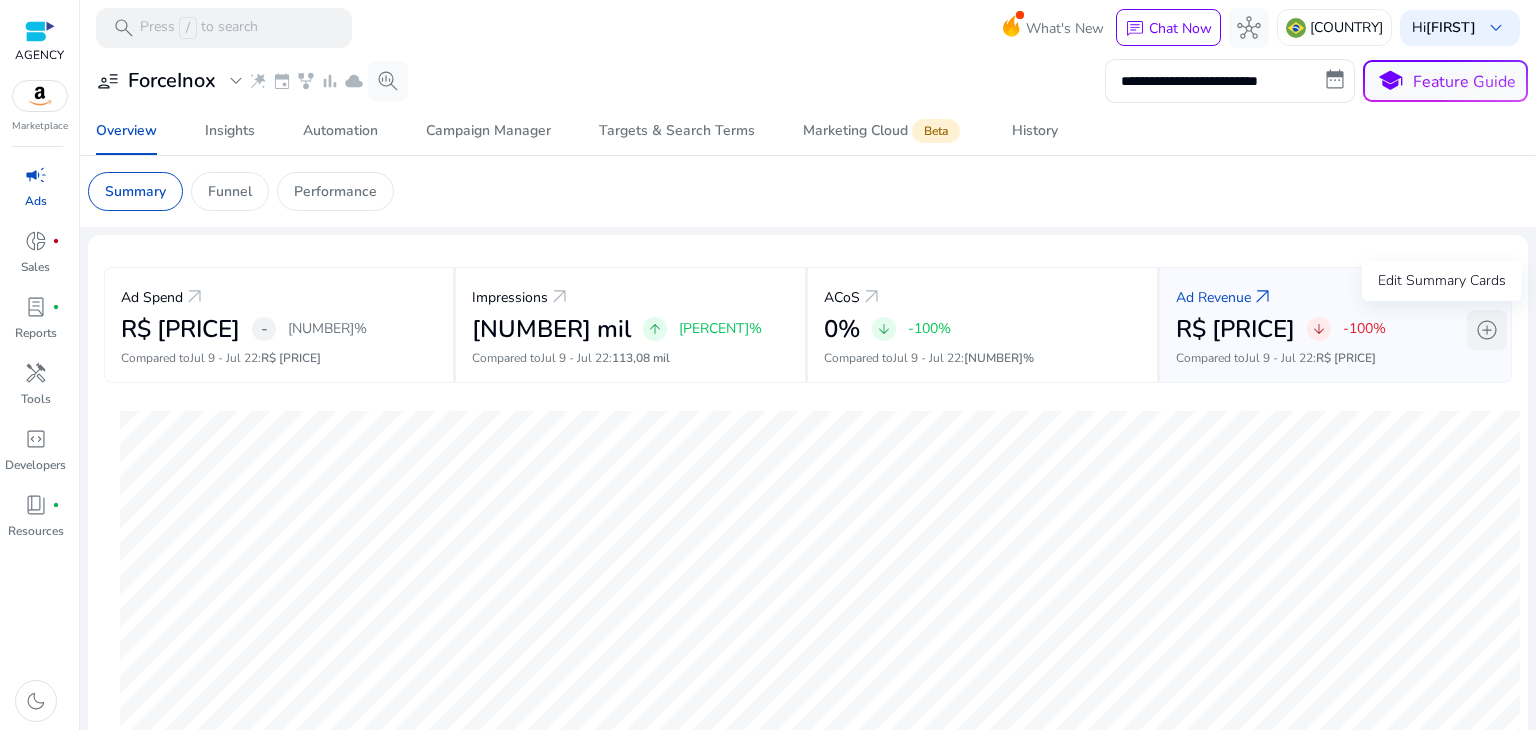 click on "add_circle" 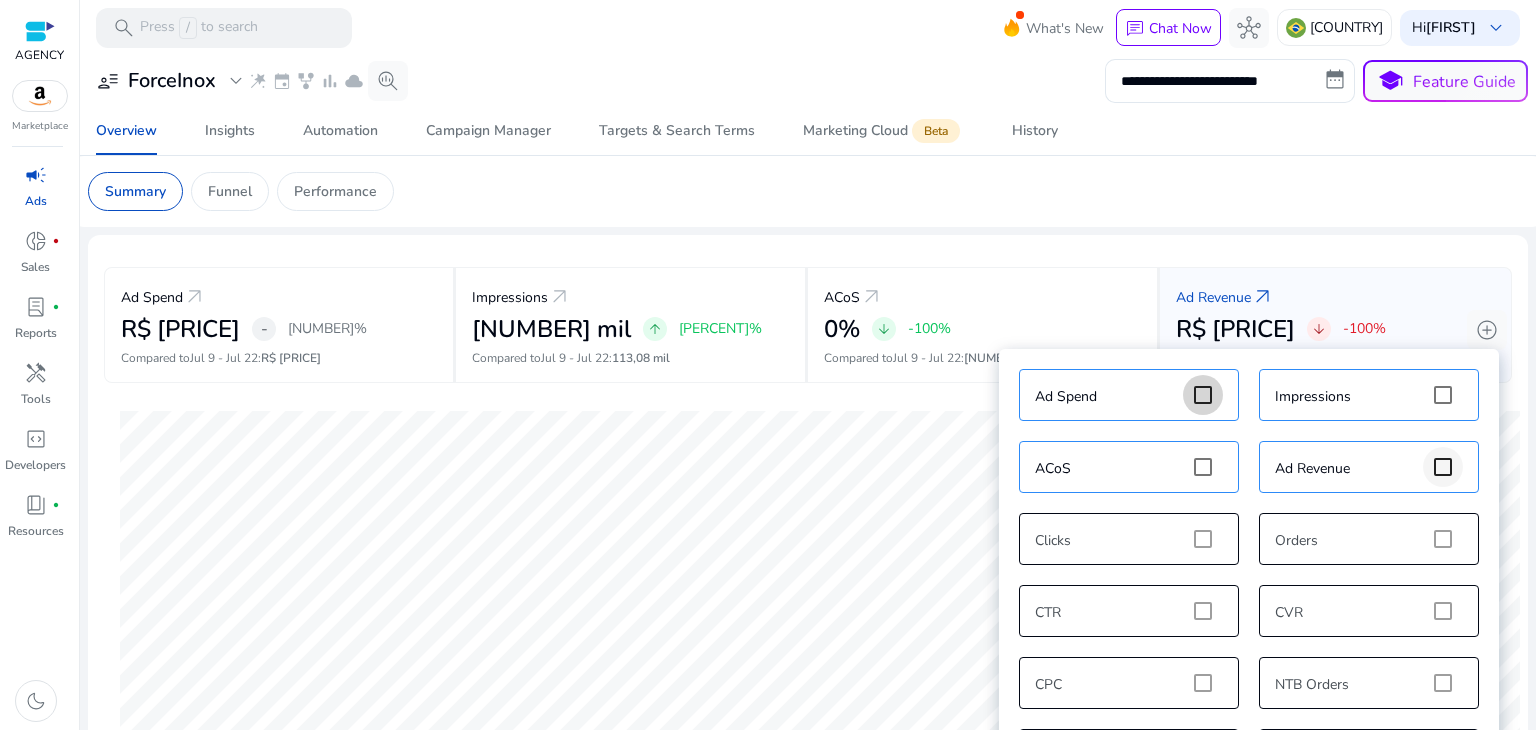 scroll, scrollTop: 20, scrollLeft: 0, axis: vertical 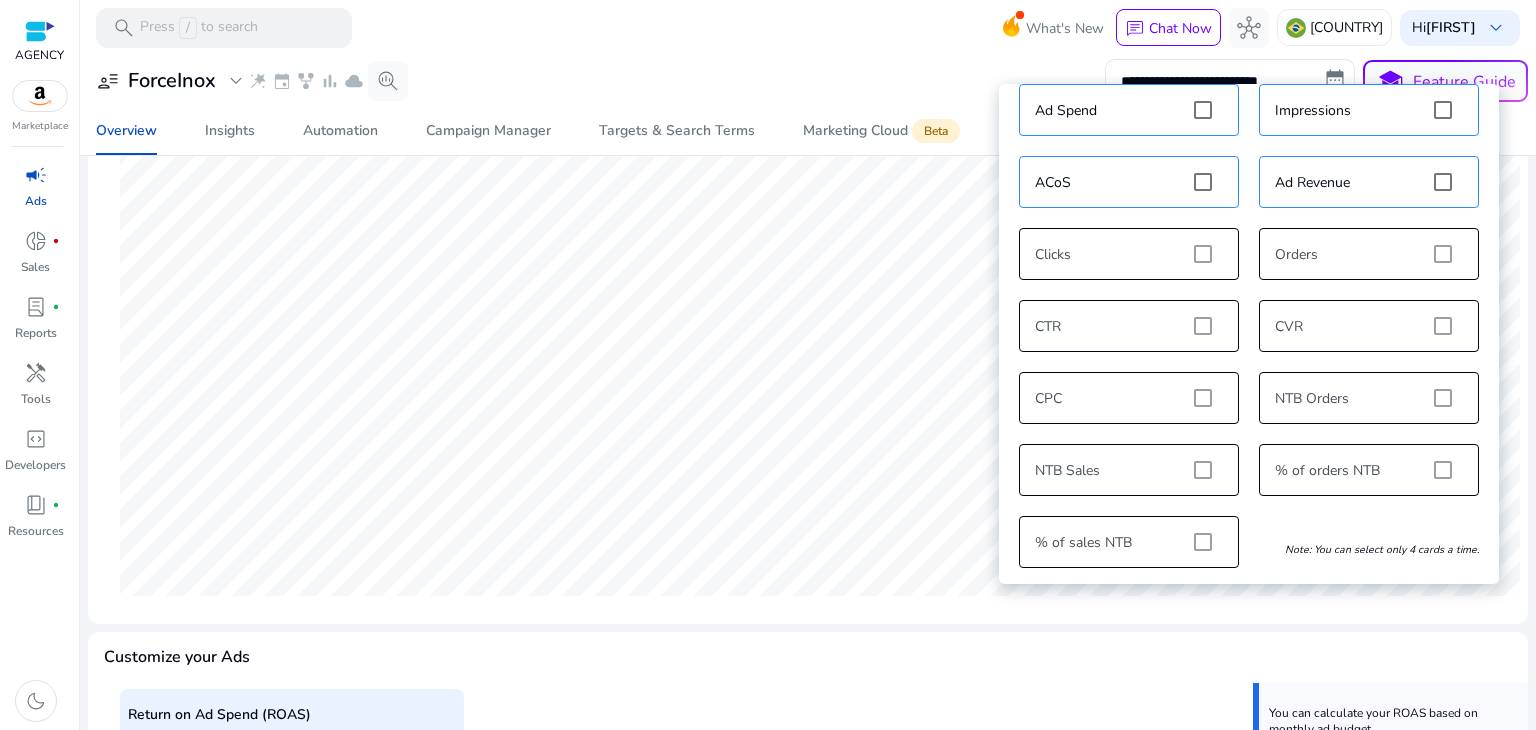 click on "Ad Spend   arrow_outward   R$ 537,07  -  -21,83%   Compared to  Jul 9 - Jul 22 :   R$ 687,02   Impressions   arrow_outward   120,12 mil   arrow_upward   +6,23%   Compared to  Jul 9 - Jul 22 :   113,08 mil   ACoS   arrow_outward   0%   arrow_downward   -100%   Compared to  Jul 9 - Jul 22 :   37,36%   Ad Revenue   arrow_outward   R$ 0   arrow_downward   -100%   Compared to  Jul 9 - Jul 22 :   R$ 1,84 mil   add_circle  Jul 30, 2025 R$ 159,9  Customize your Ads  Return on Ad Spend (ROAS)  0  Average  Return on Investment (ROI):  -100 % Chat with our experts , if no data is shown.   You can calculate your ROAS based on monthly ad budget.  Set Target ROAS east  CPC   R$ 0,57  -15,4%  CTR   0,78%  -13%  CVR   0%  -100%  Orders   0  -100%" 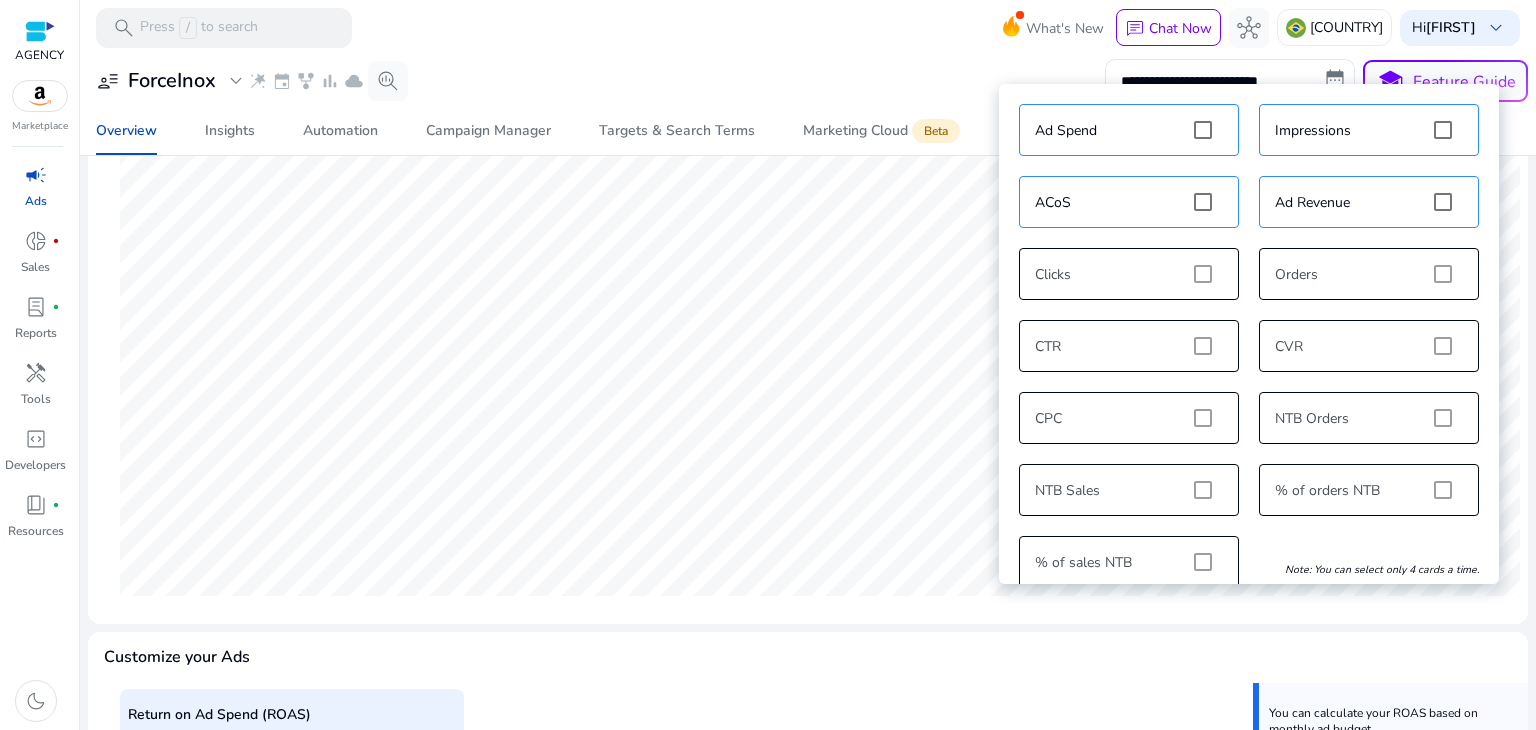 scroll, scrollTop: 20, scrollLeft: 0, axis: vertical 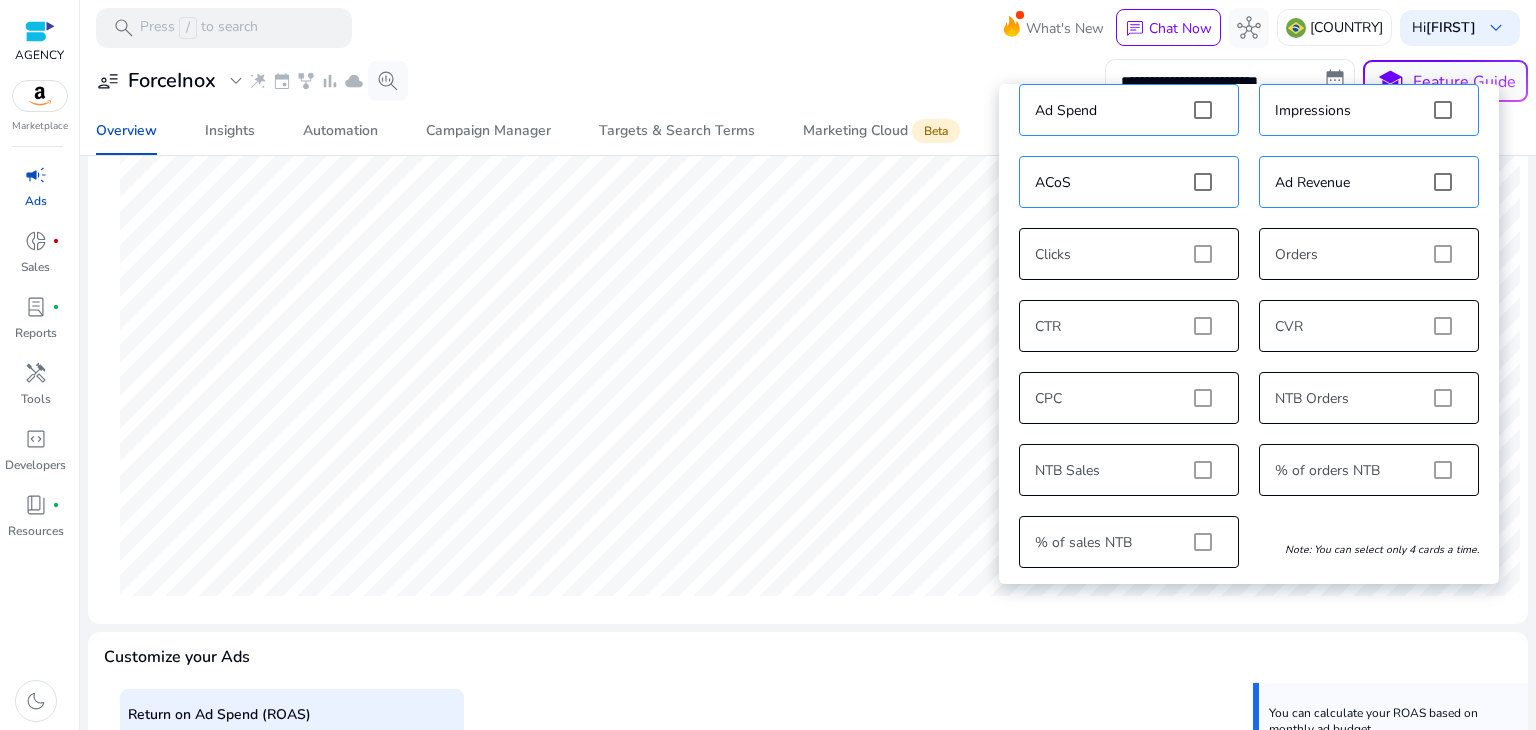 click on "Ad Spend   Impressions   ACoS   Ad Revenue   Clicks   Orders   CTR   CVR   CPC   NTB Orders   NTB Sales   % of orders NTB   % of sales NTB  Note: You can select only 4 cards a time." at bounding box center [1249, 326] 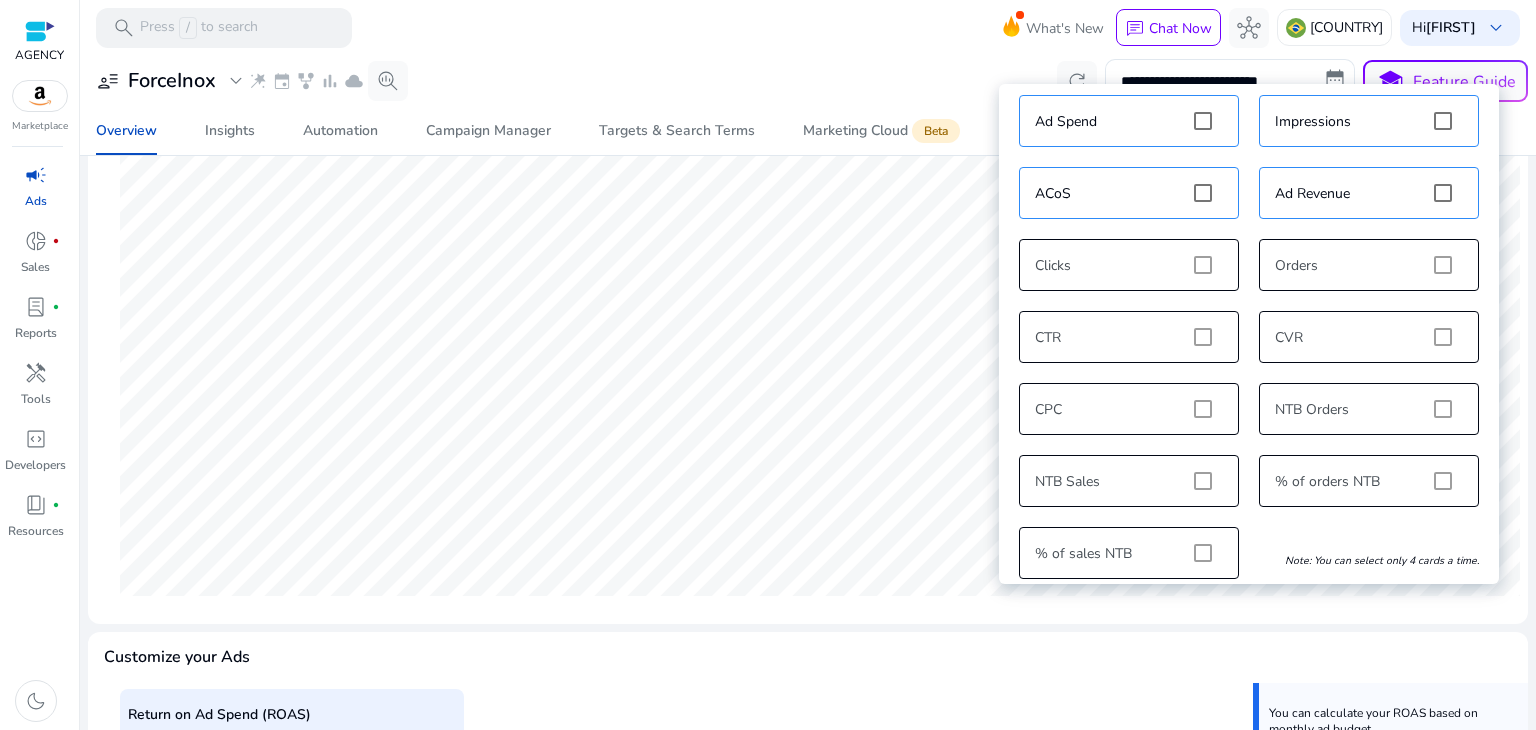 scroll, scrollTop: 0, scrollLeft: 0, axis: both 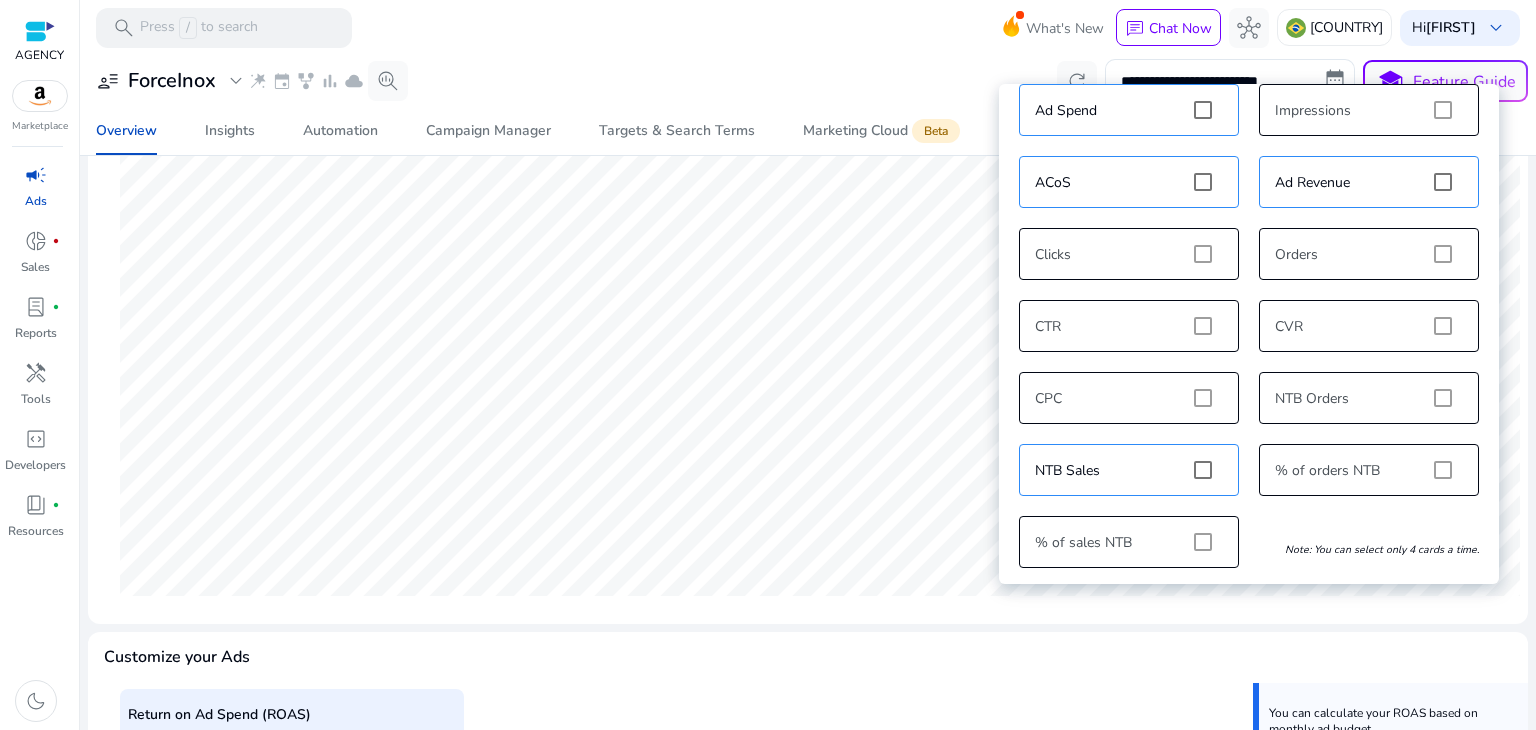 click on "Ad Spend   arrow_outward   R$ 537,07  -  -21,83%   Compared to  Jul 9 - Jul 22 :   R$ 687,02   ACoS   arrow_outward   0%   arrow_downward   -100%   Compared to  Jul 9 - Jul 22 :   37,36%   Ad Revenue   arrow_outward   R$ 0   arrow_downward   -100%   Compared to  Jul 9 - Jul 22 :   R$ 1,84 mil   NTB Sales   arrow_outward   R$ 0   arrow_downward   0%   Compared to  Jul 9 - Jul 22 :   R$ 0   add_circle  Jul 30, 2025 R$ 159,9" 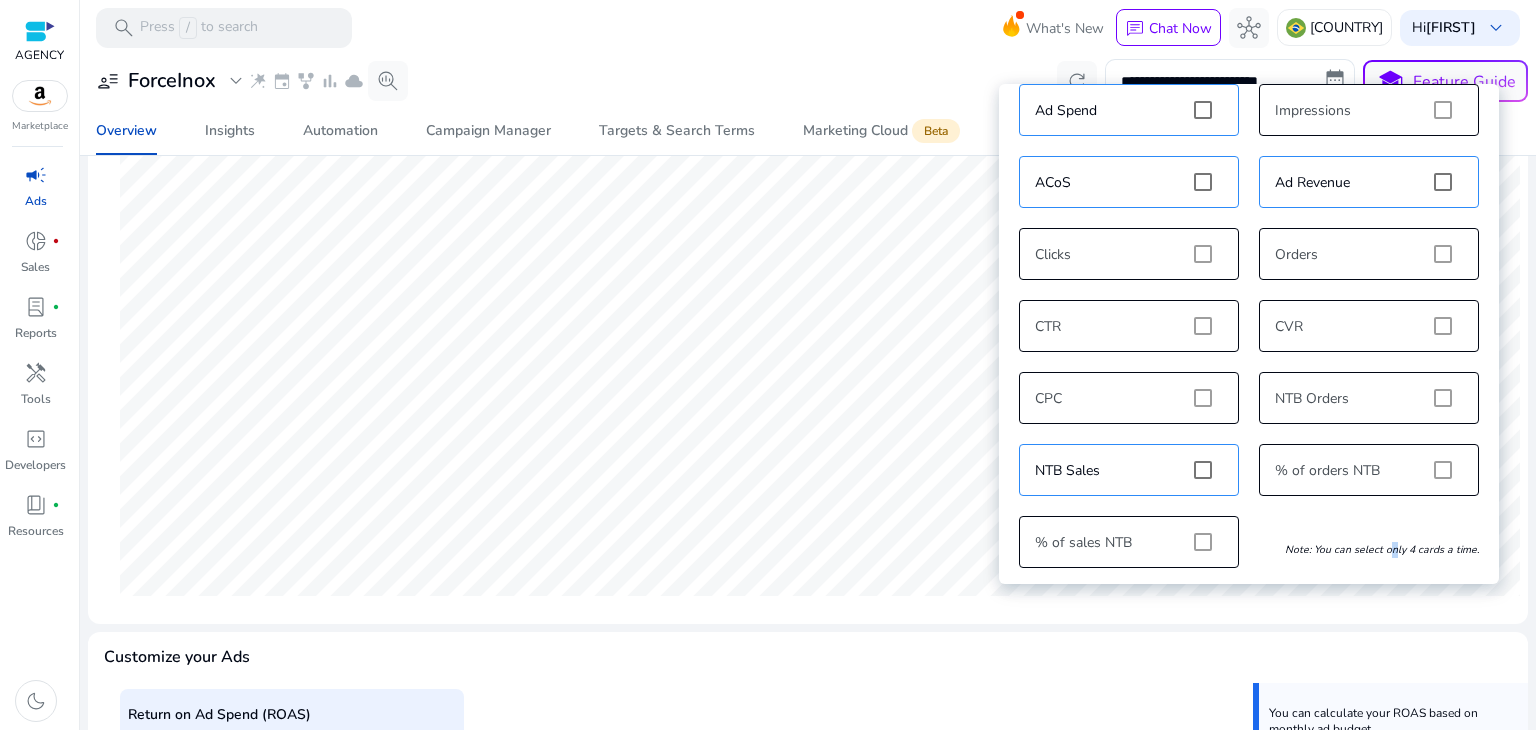 click on "Note: You can select only 4 cards a time." at bounding box center [1369, 542] 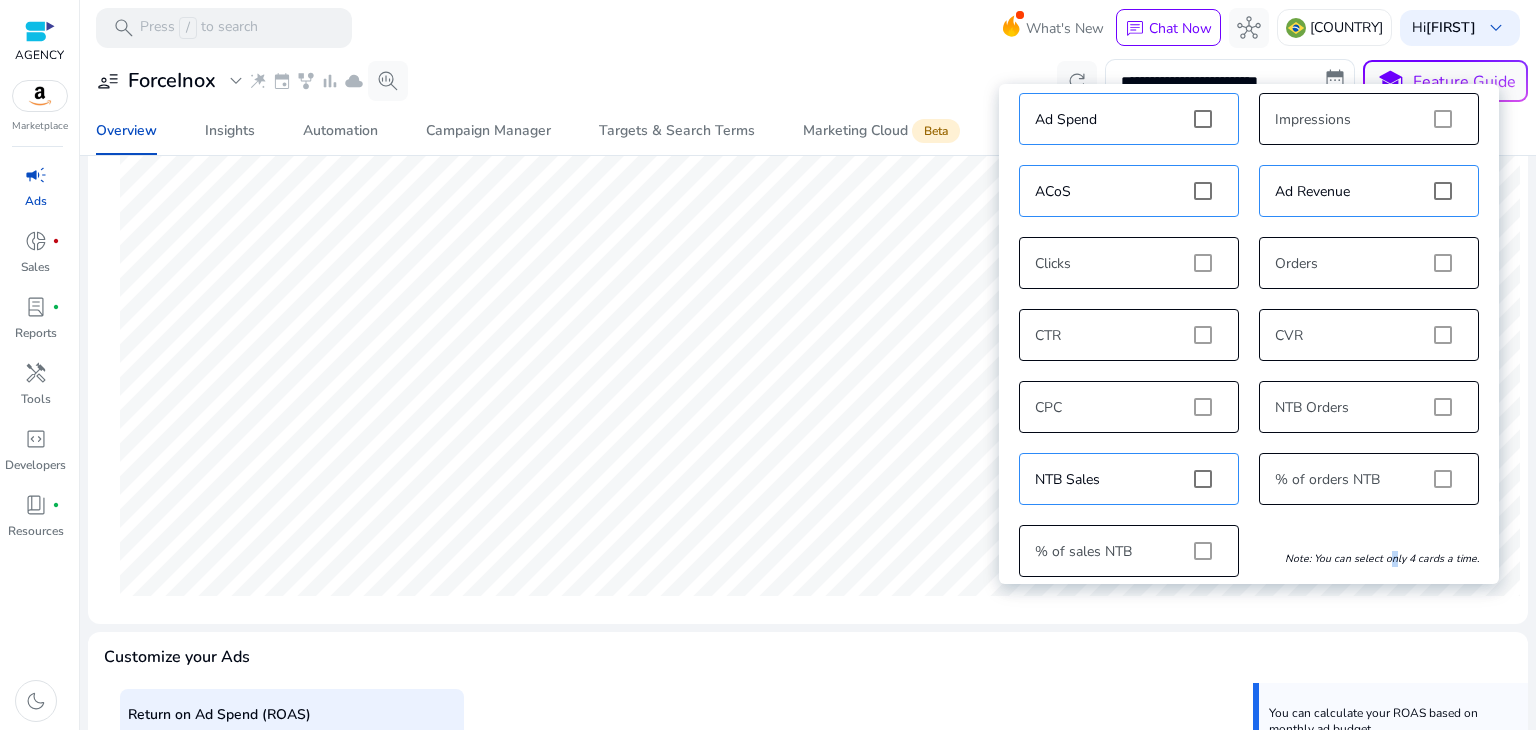 scroll, scrollTop: 20, scrollLeft: 0, axis: vertical 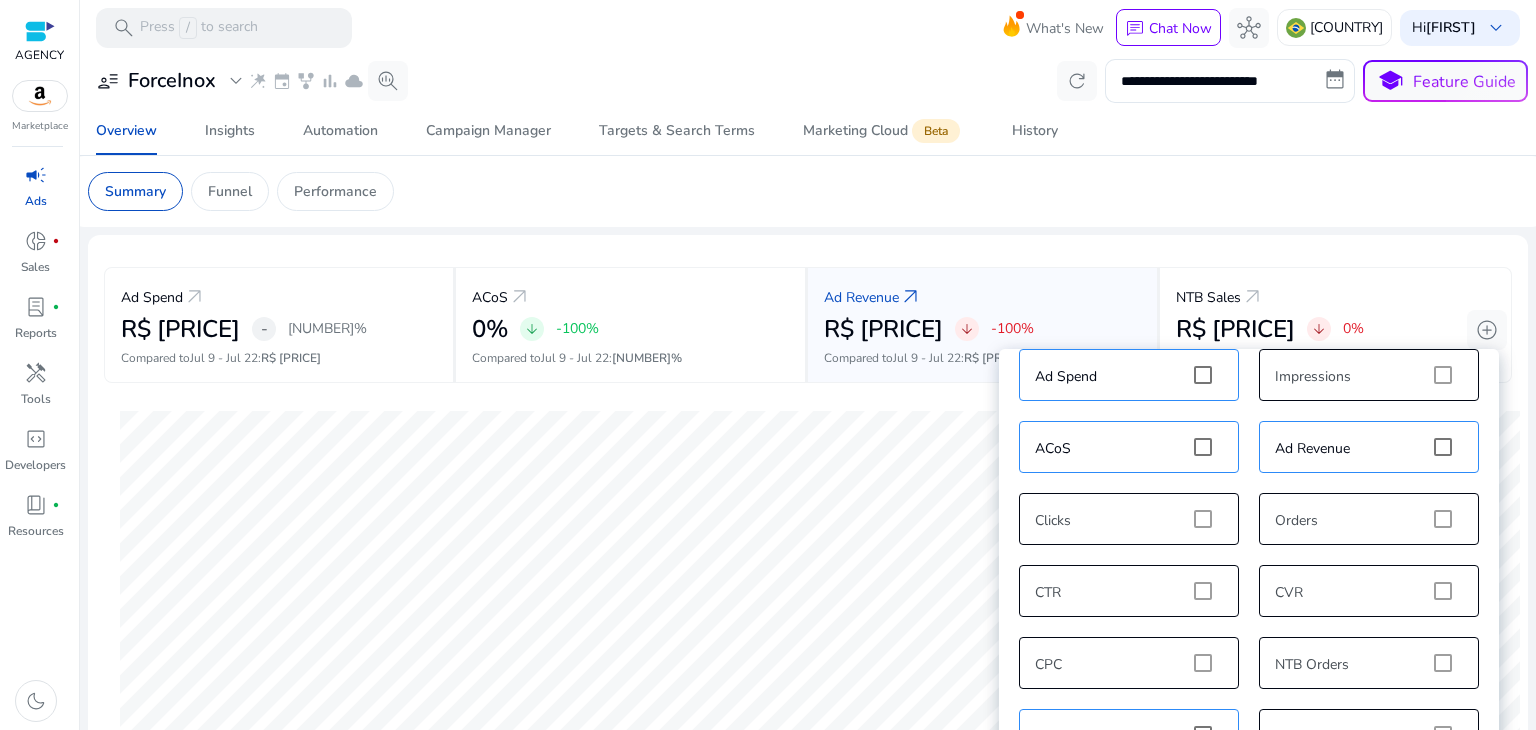 click on "Ad Spend   arrow_outward   R$ 537,07  -  -21,83%   Compared to  Jul 9 - Jul 22 :   R$ 687,02   ACoS   arrow_outward   0%   arrow_downward   -100%   Compared to  Jul 9 - Jul 22 :   37,36%   Ad Revenue   arrow_outward   R$ 0   arrow_downward   -100%   Compared to  Jul 9 - Jul 22 :   R$ 1,84 mil   NTB Sales   arrow_outward   R$ 0   arrow_downward   0%   Compared to  Jul 9 - Jul 22 :   R$ 0   add_circle" 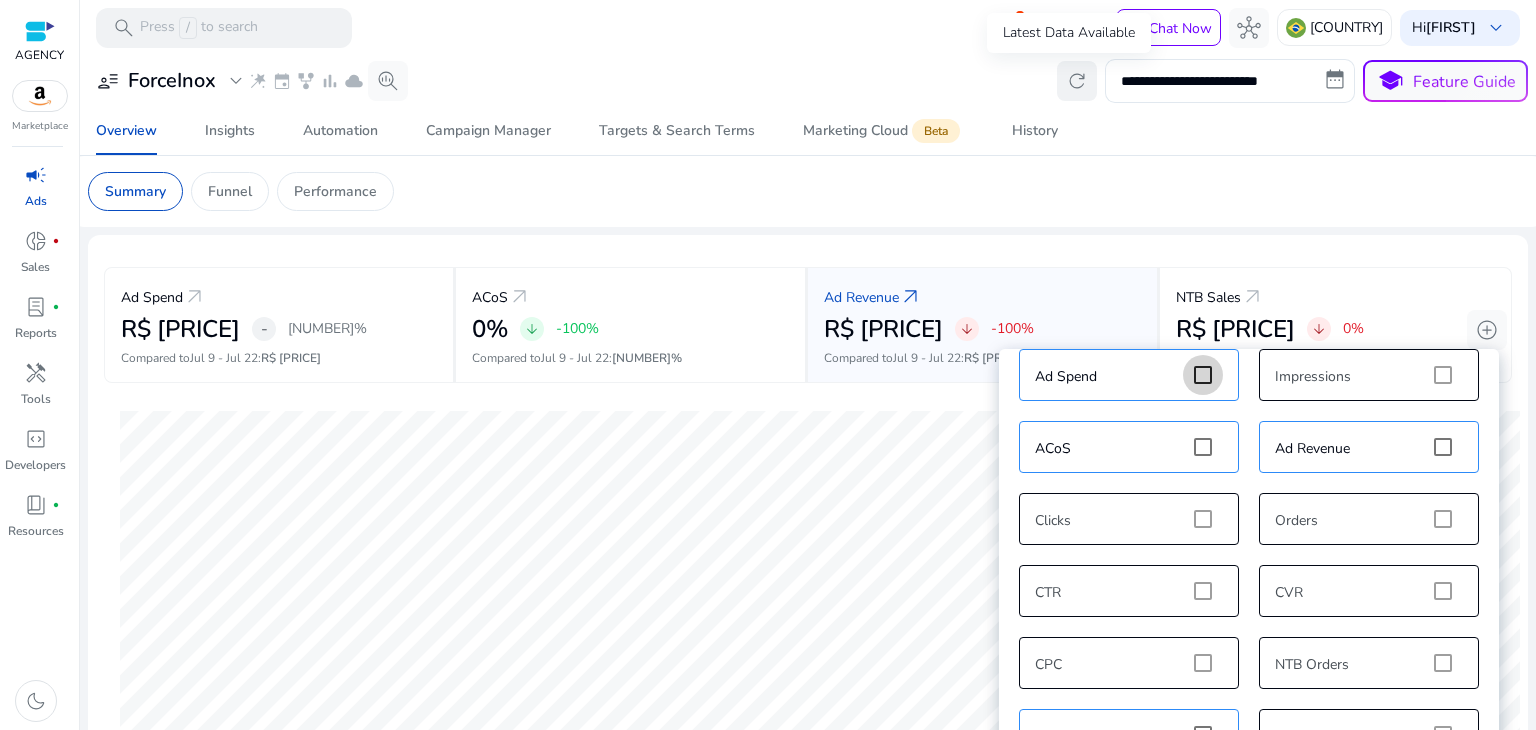 click on "refresh" 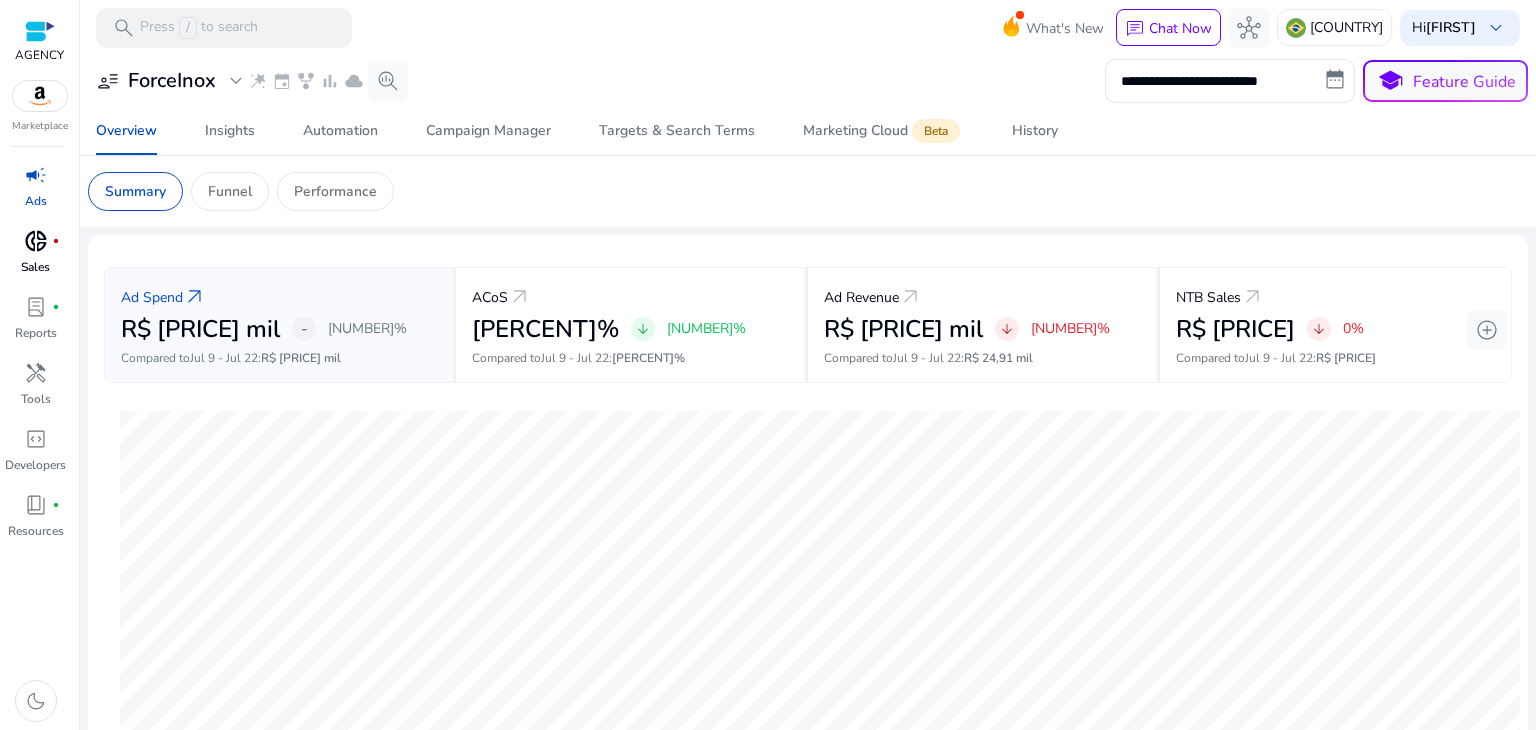 click on "donut_small   fiber_manual_record" at bounding box center (36, 241) 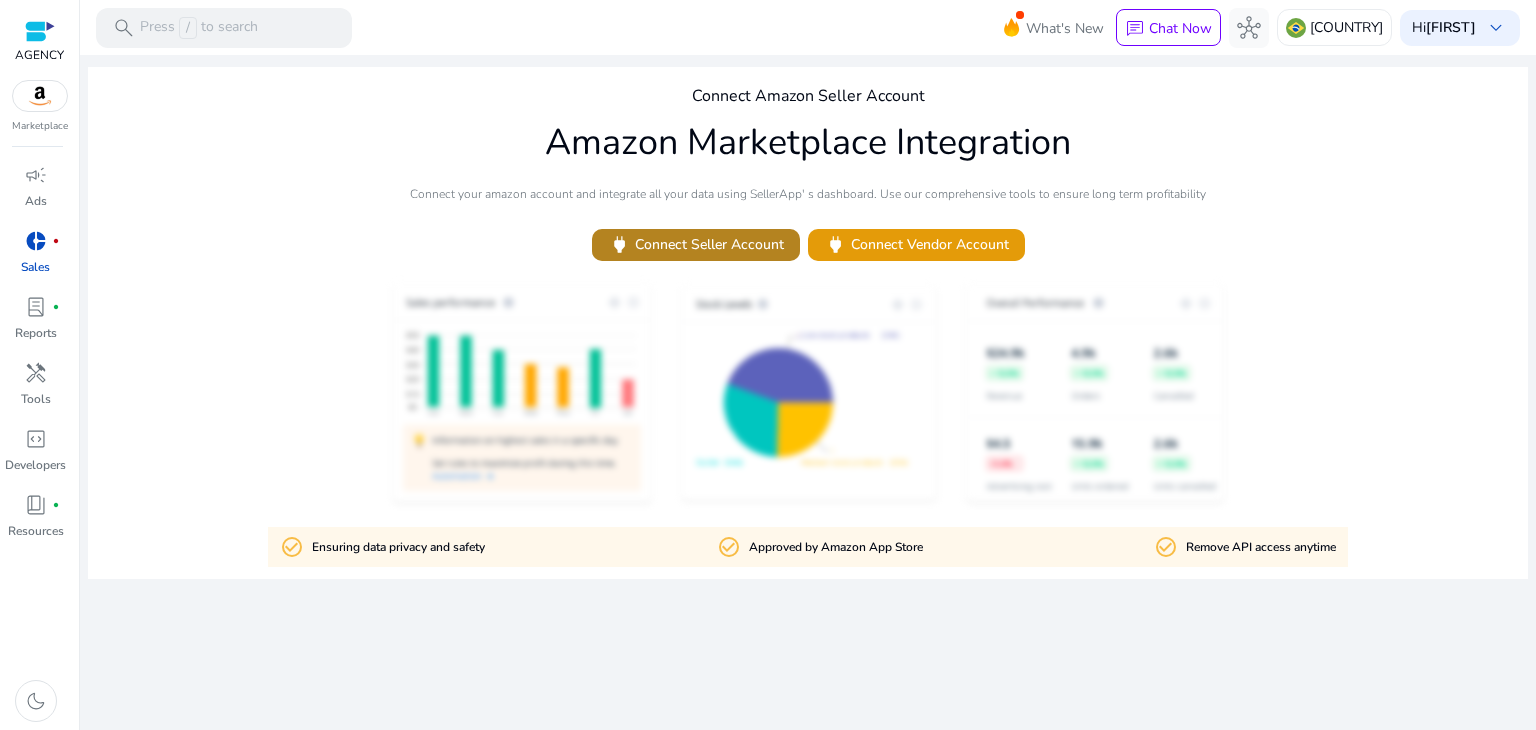 click on "power   Connect Seller Account" 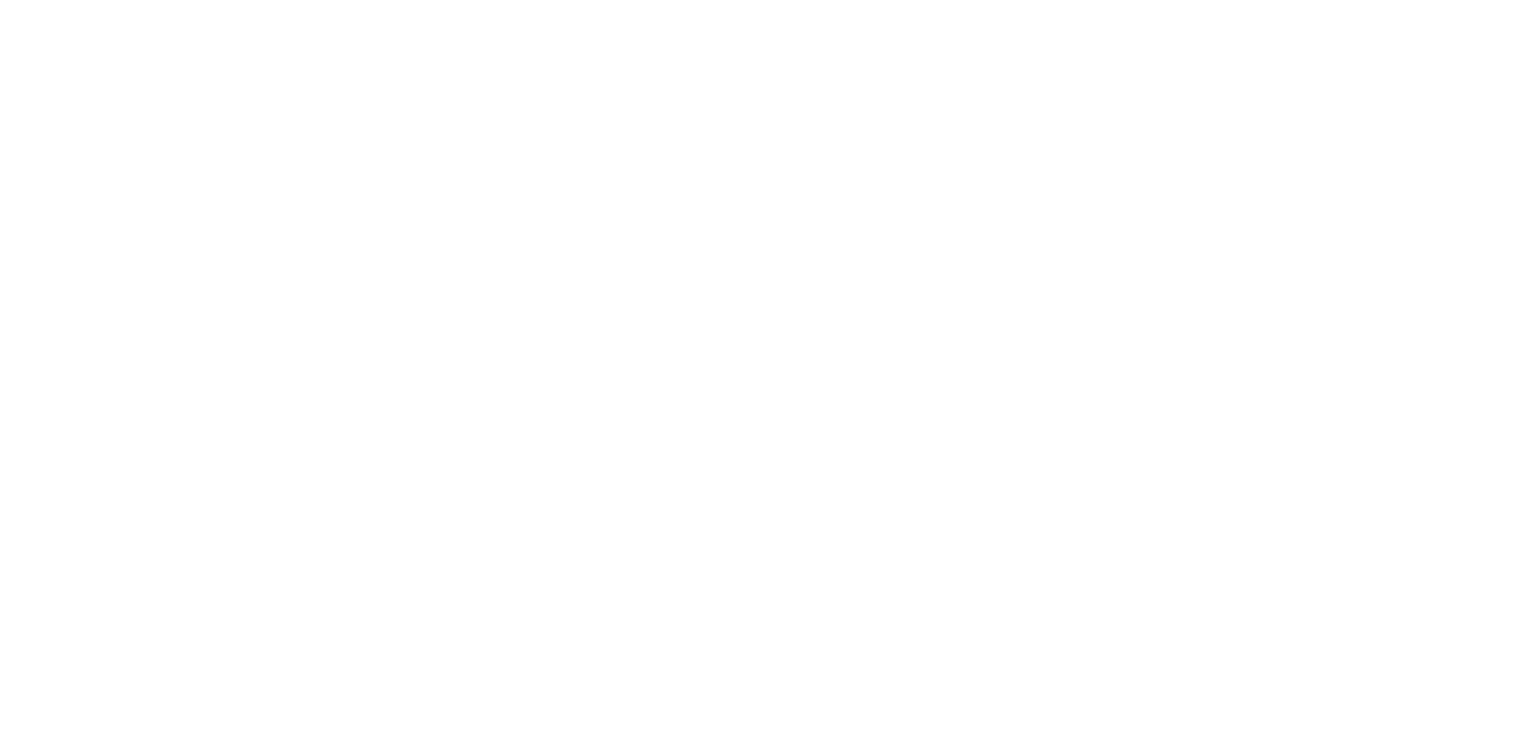 scroll, scrollTop: 0, scrollLeft: 0, axis: both 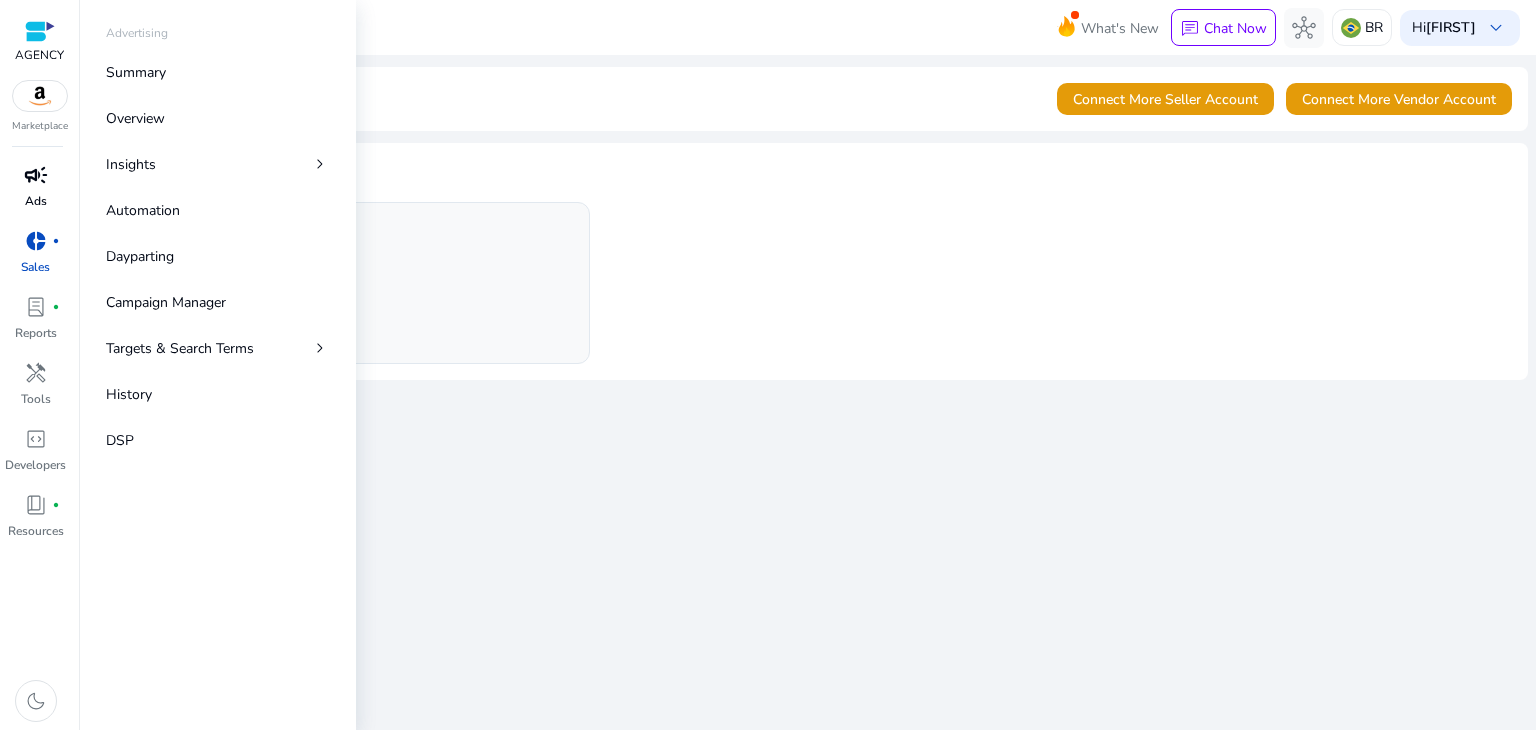 click on "Ads" at bounding box center [36, 201] 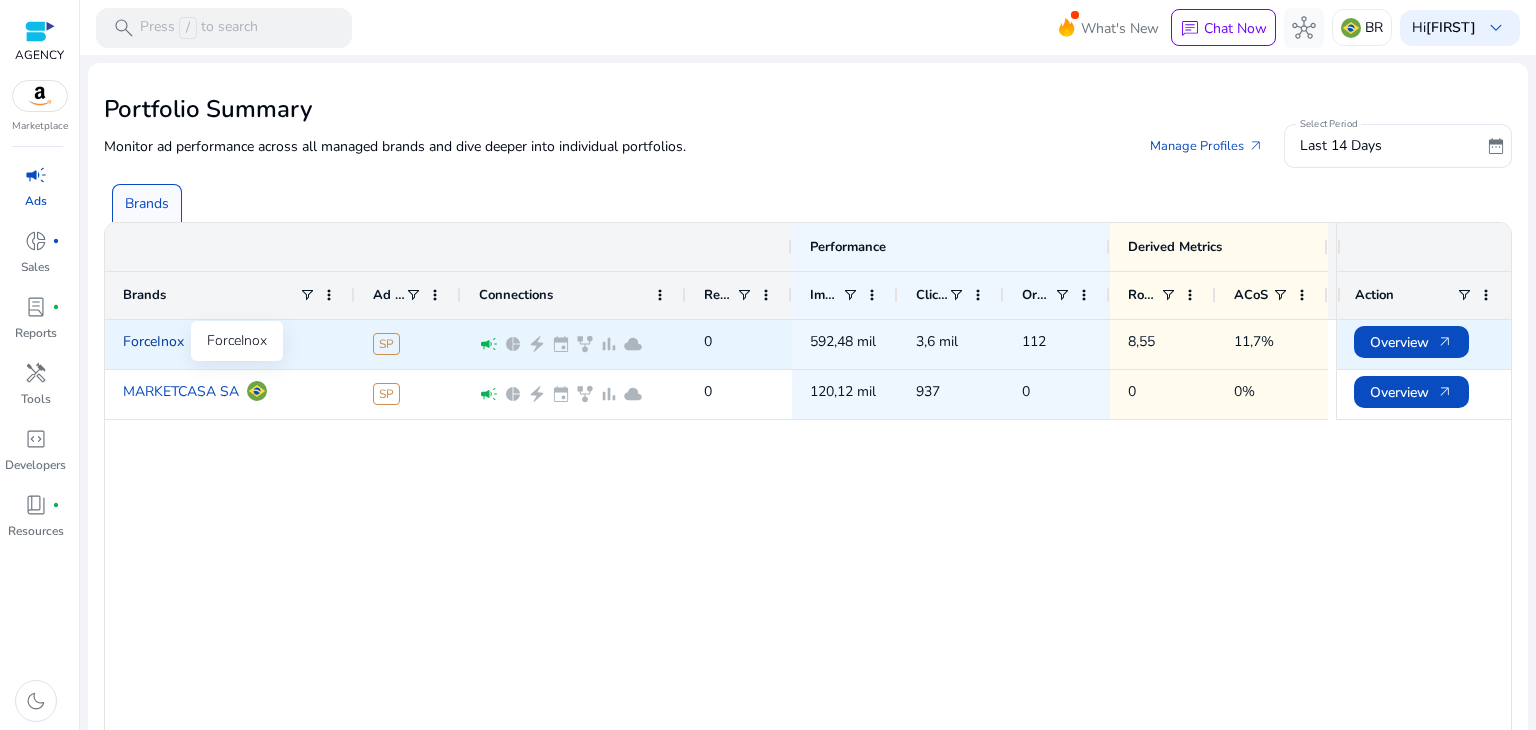 click on "ForceInox" 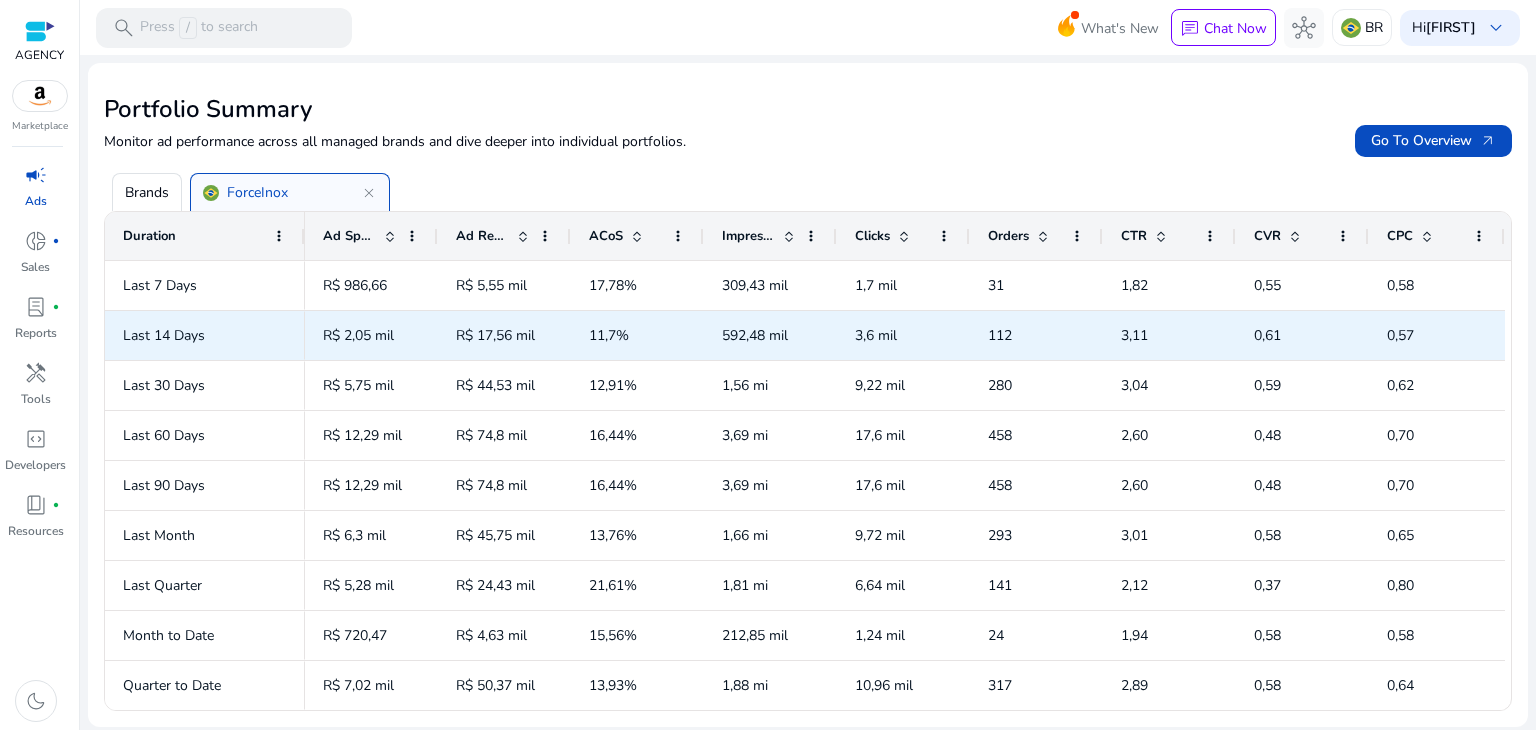 scroll, scrollTop: 0, scrollLeft: 0, axis: both 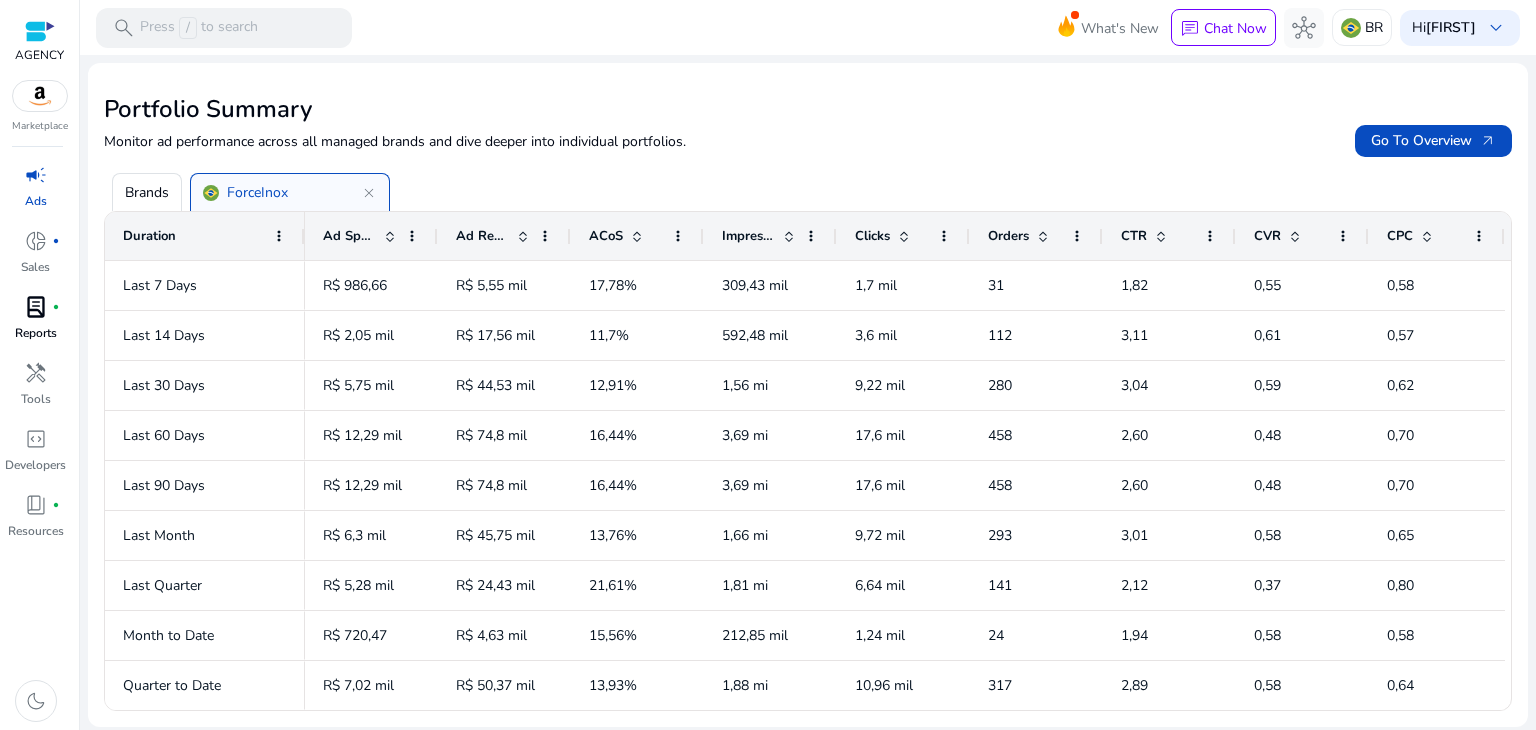 click on "Reports" at bounding box center (36, 333) 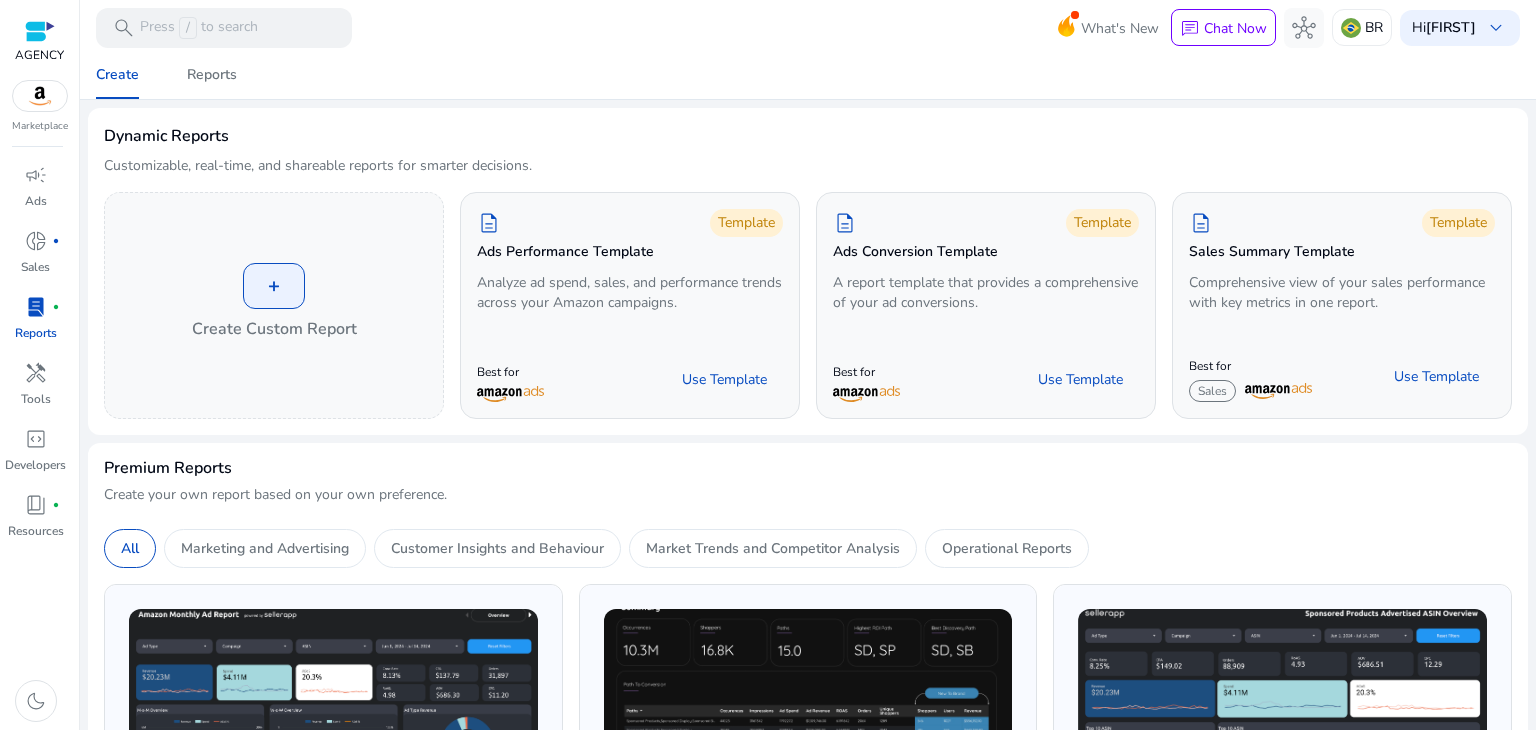 scroll, scrollTop: 0, scrollLeft: 0, axis: both 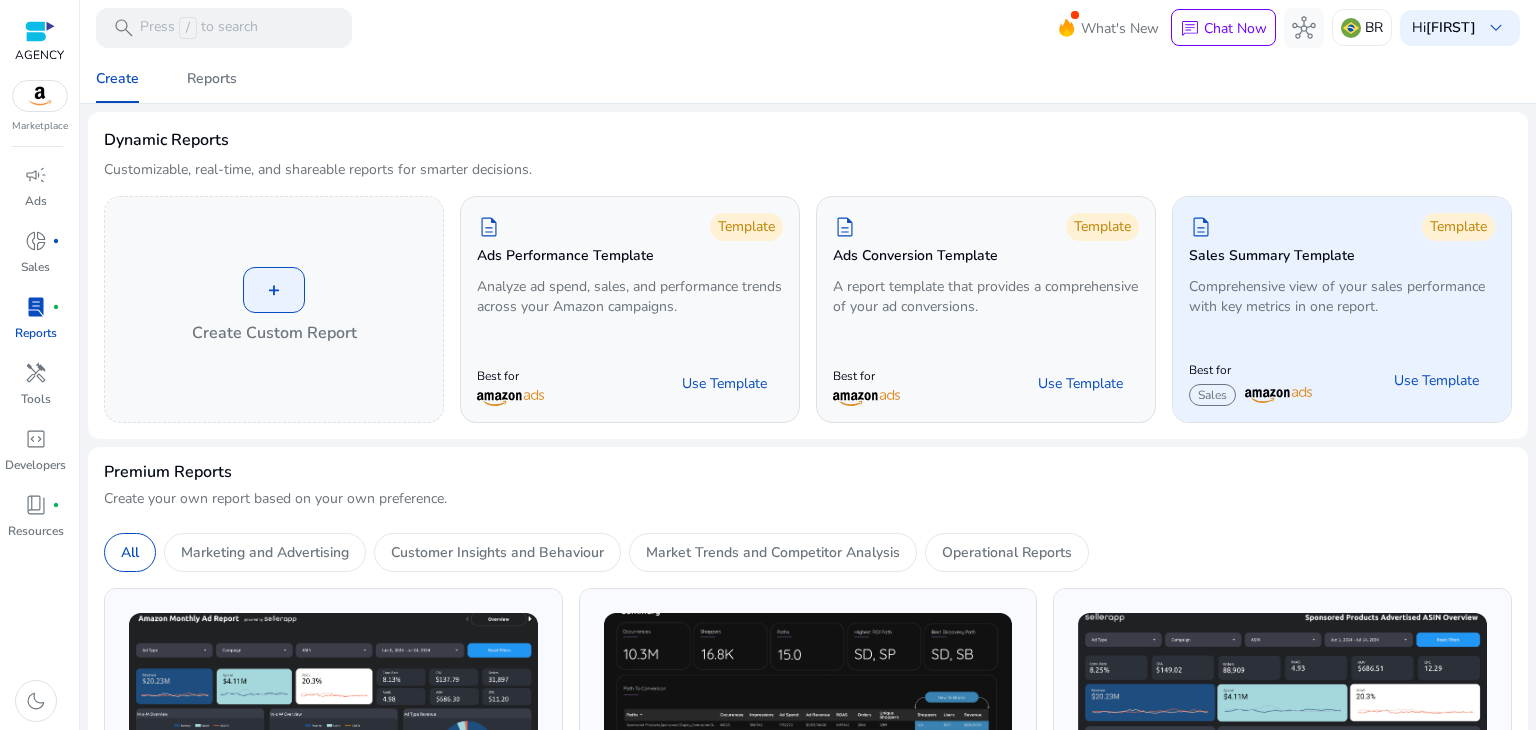 click on "Best for Sales  Use Template" 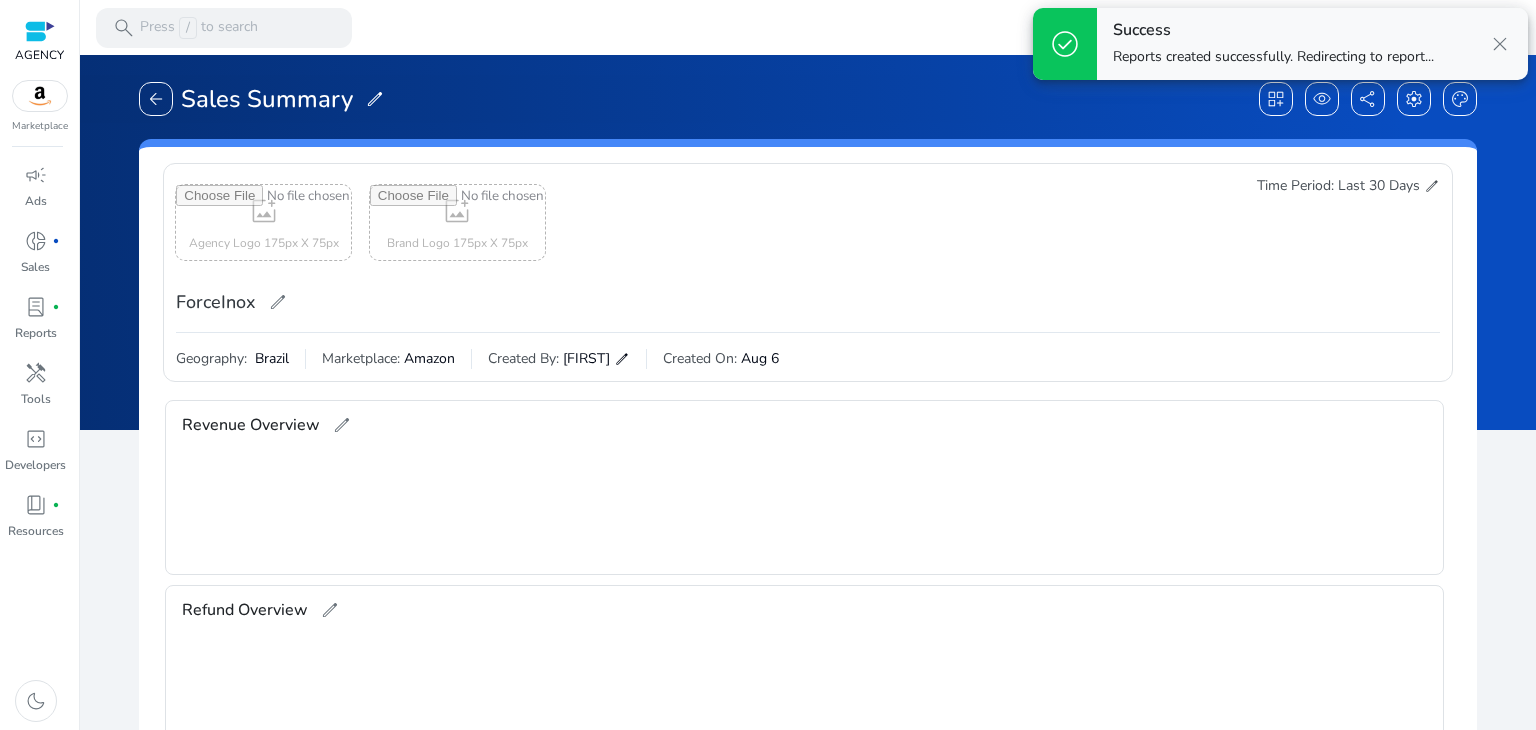 scroll, scrollTop: 388, scrollLeft: 0, axis: vertical 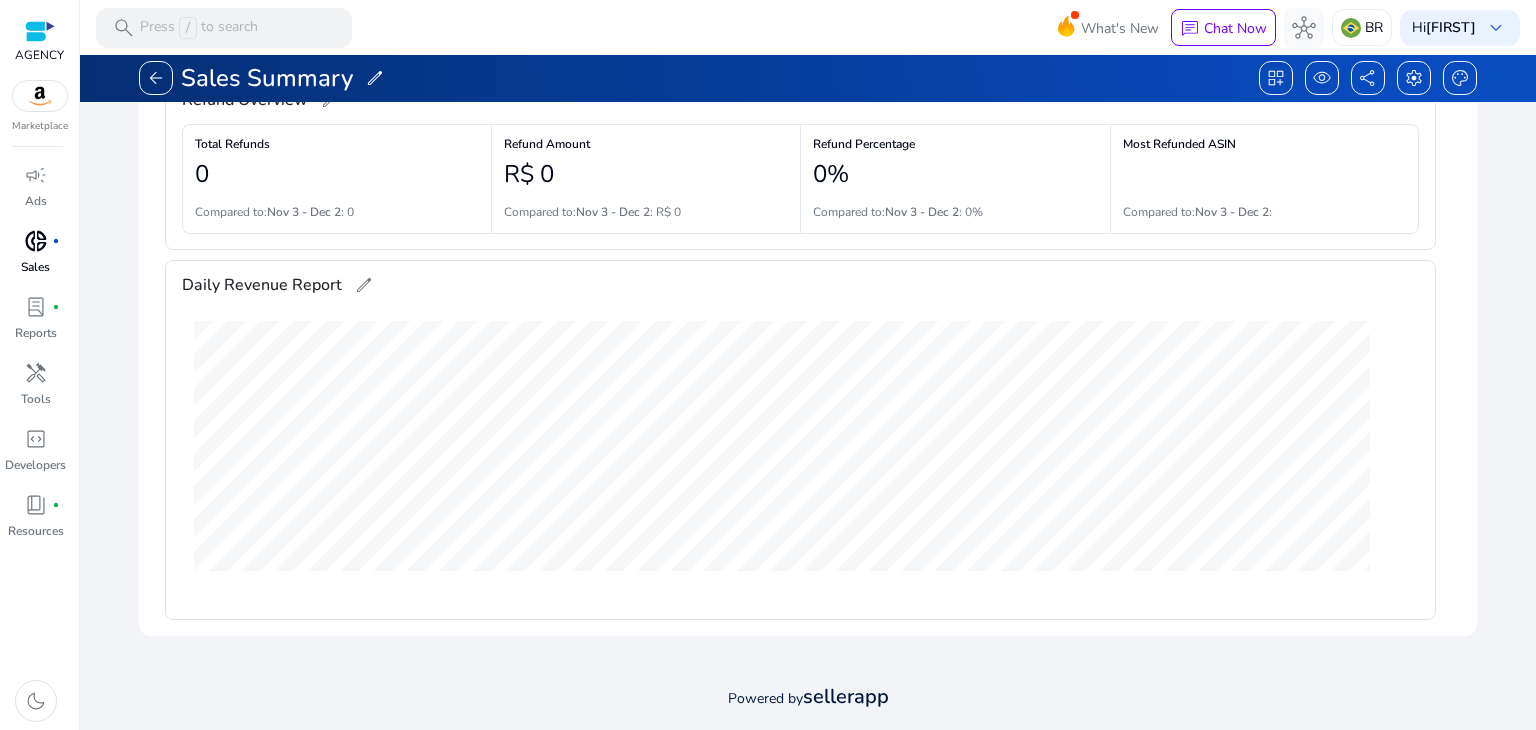 click on "donut_small   fiber_manual_record   Sales" at bounding box center (35, 258) 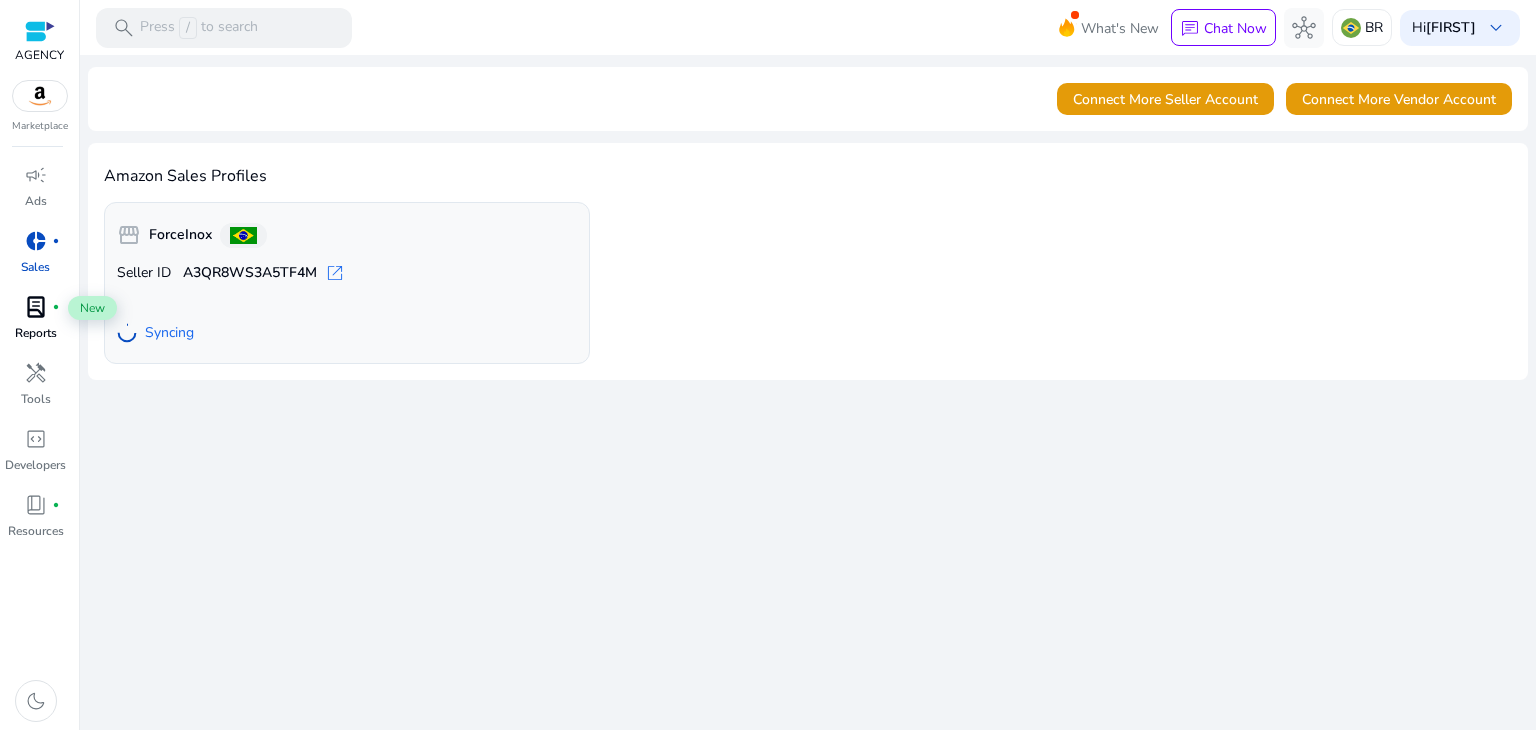 click on "fiber_manual_record" at bounding box center (56, 307) 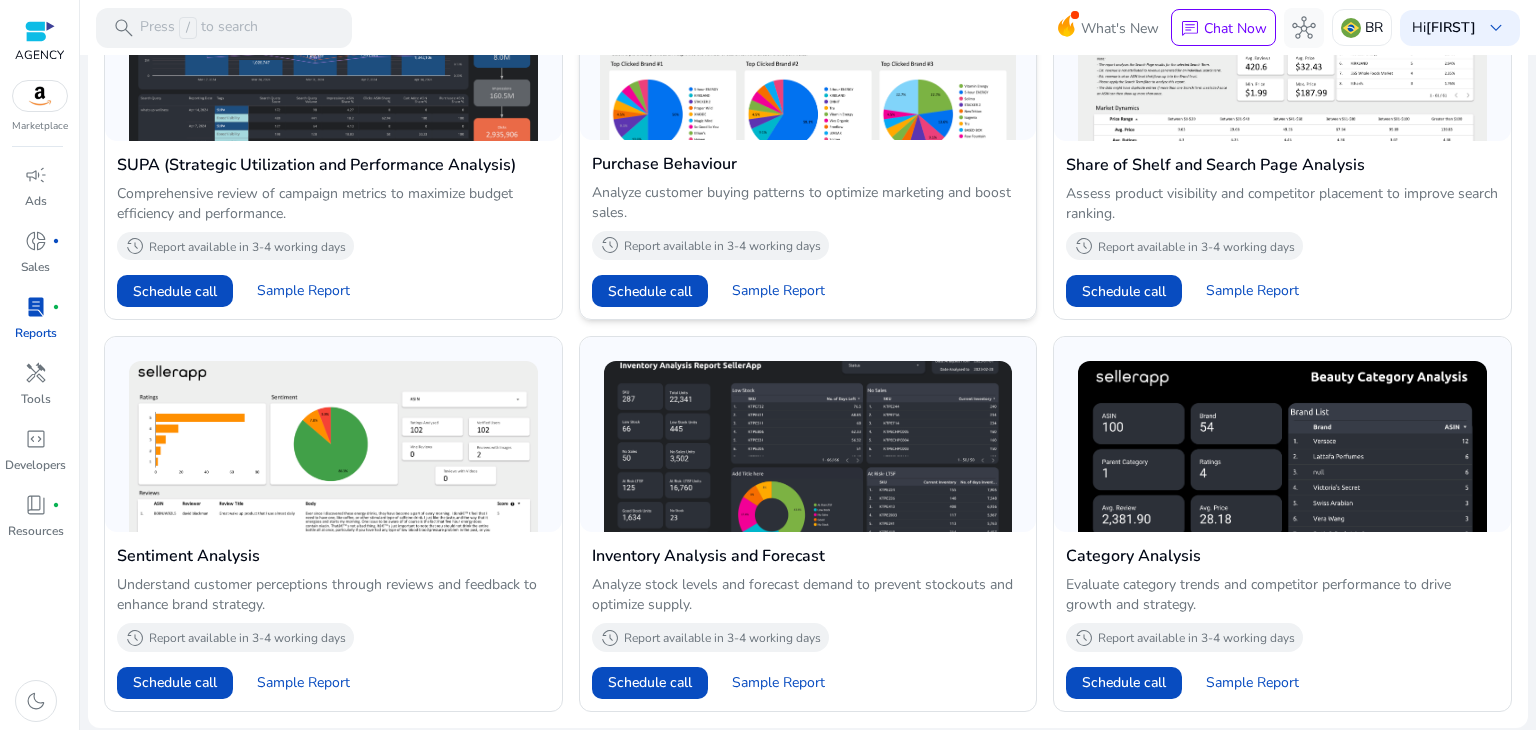 scroll, scrollTop: 1037, scrollLeft: 0, axis: vertical 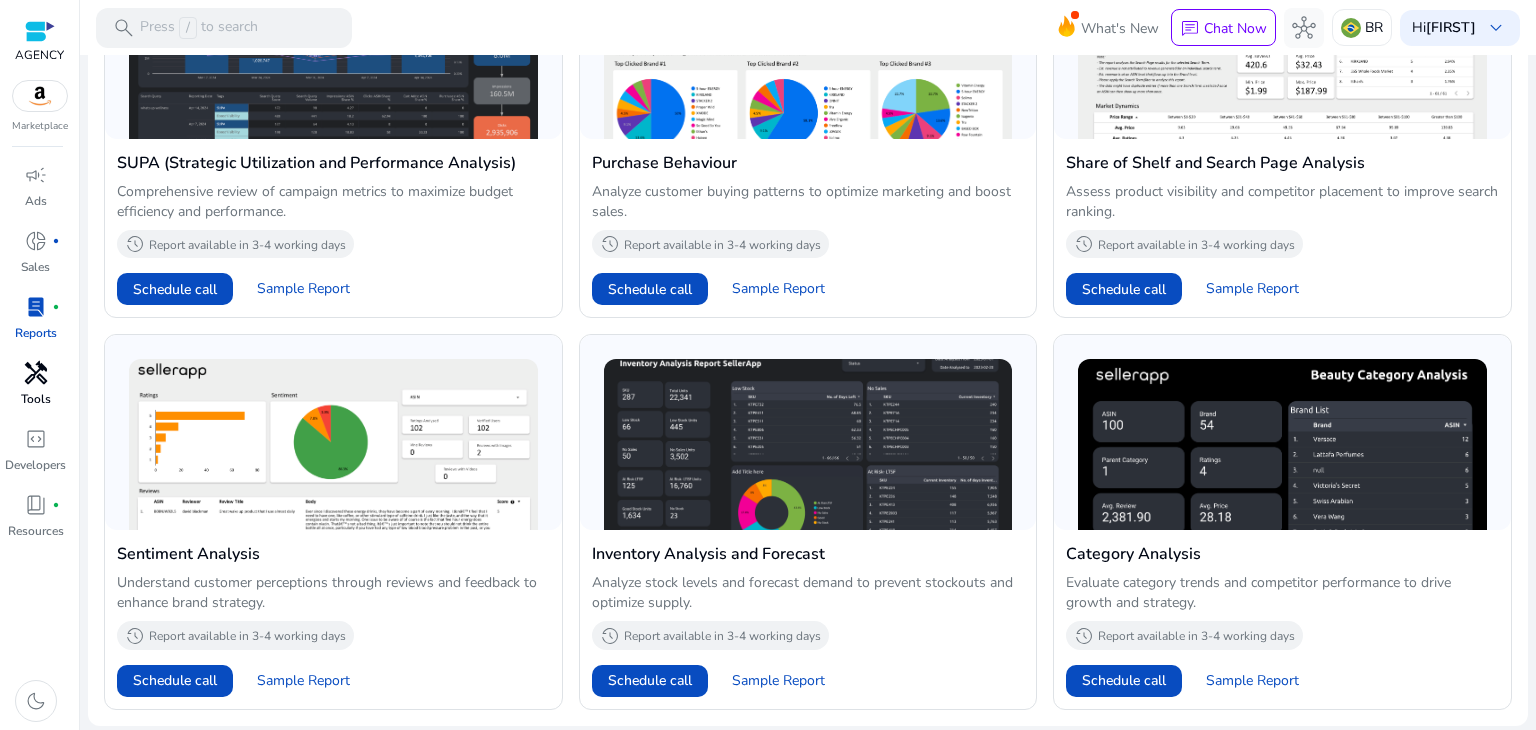 click on "handyman" at bounding box center (36, 373) 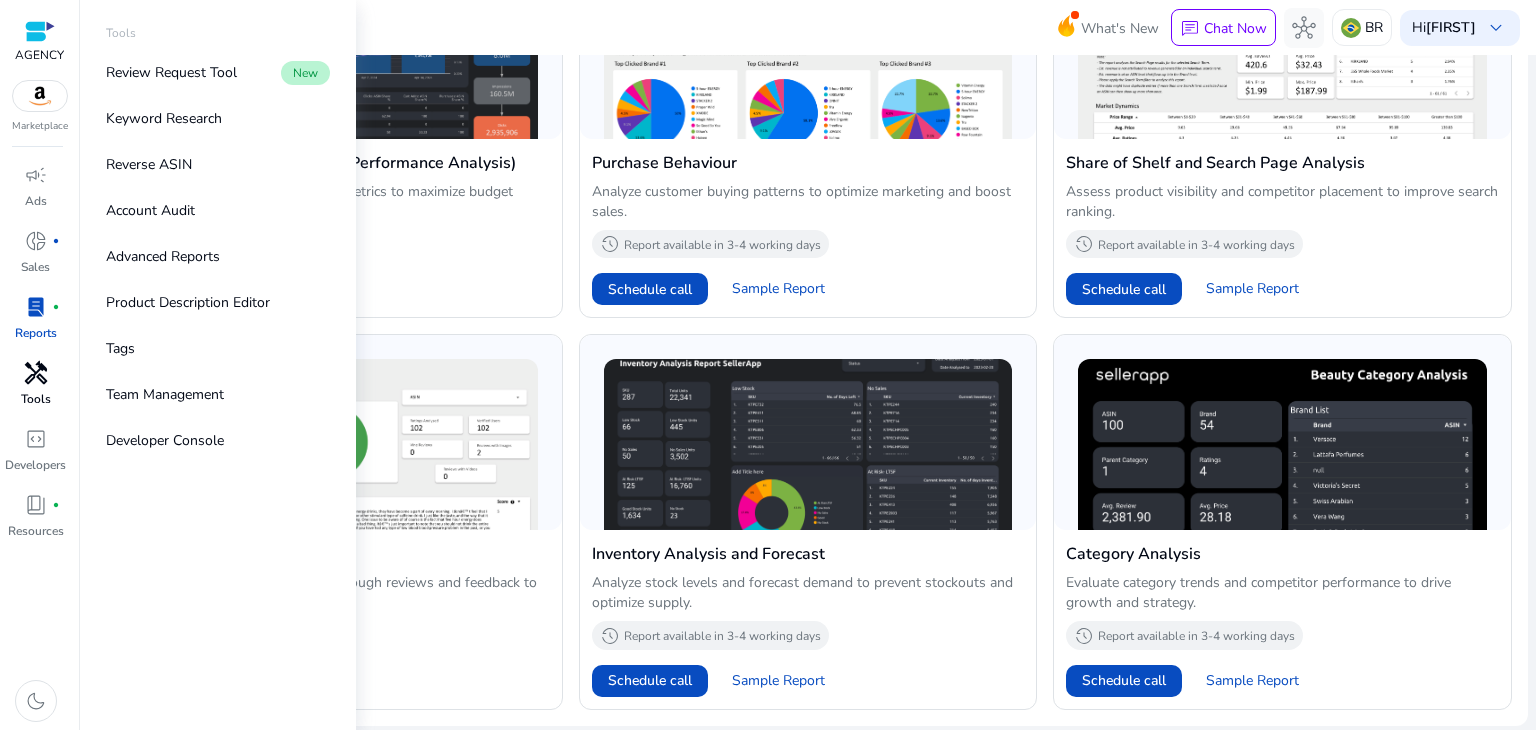 scroll, scrollTop: 0, scrollLeft: 0, axis: both 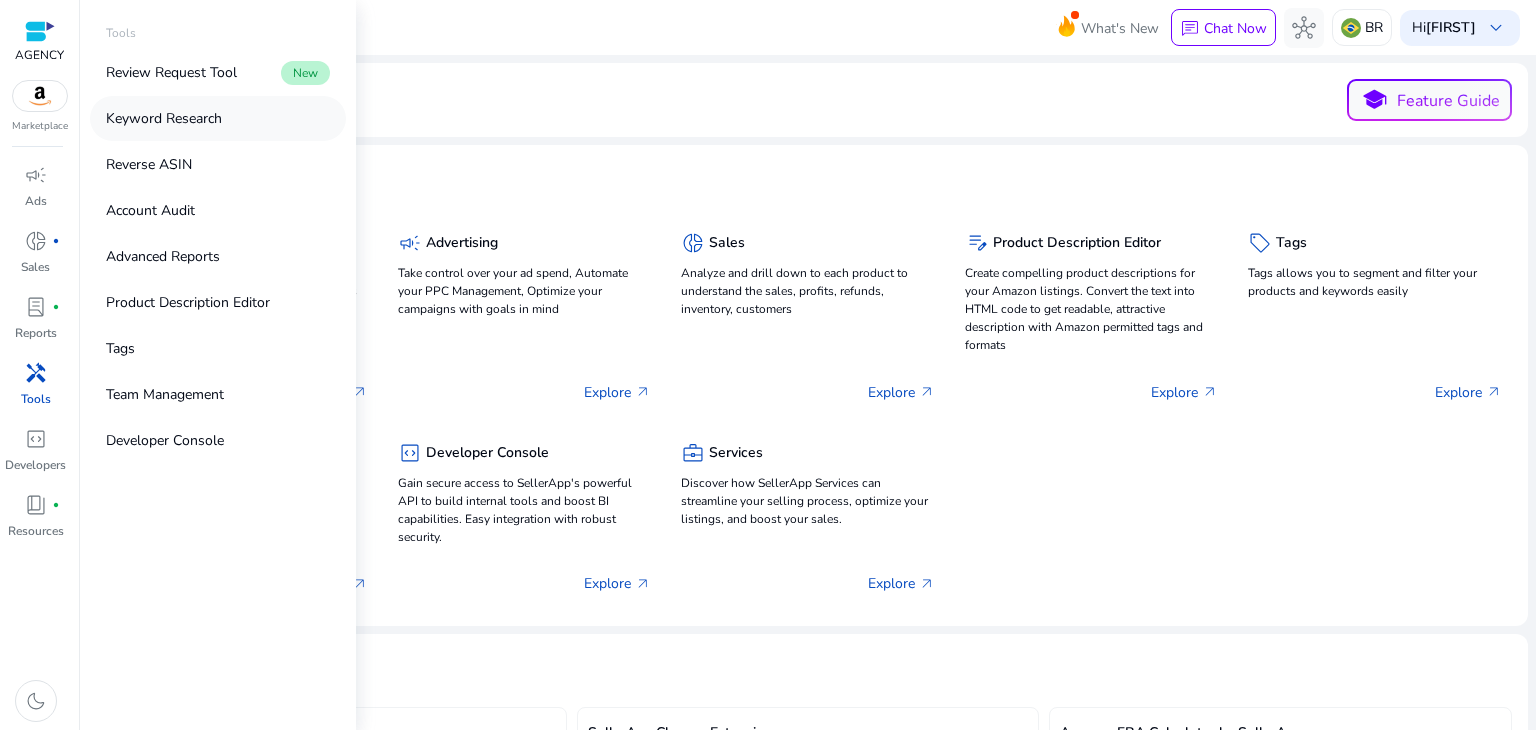 click on "Keyword Research" at bounding box center (218, 118) 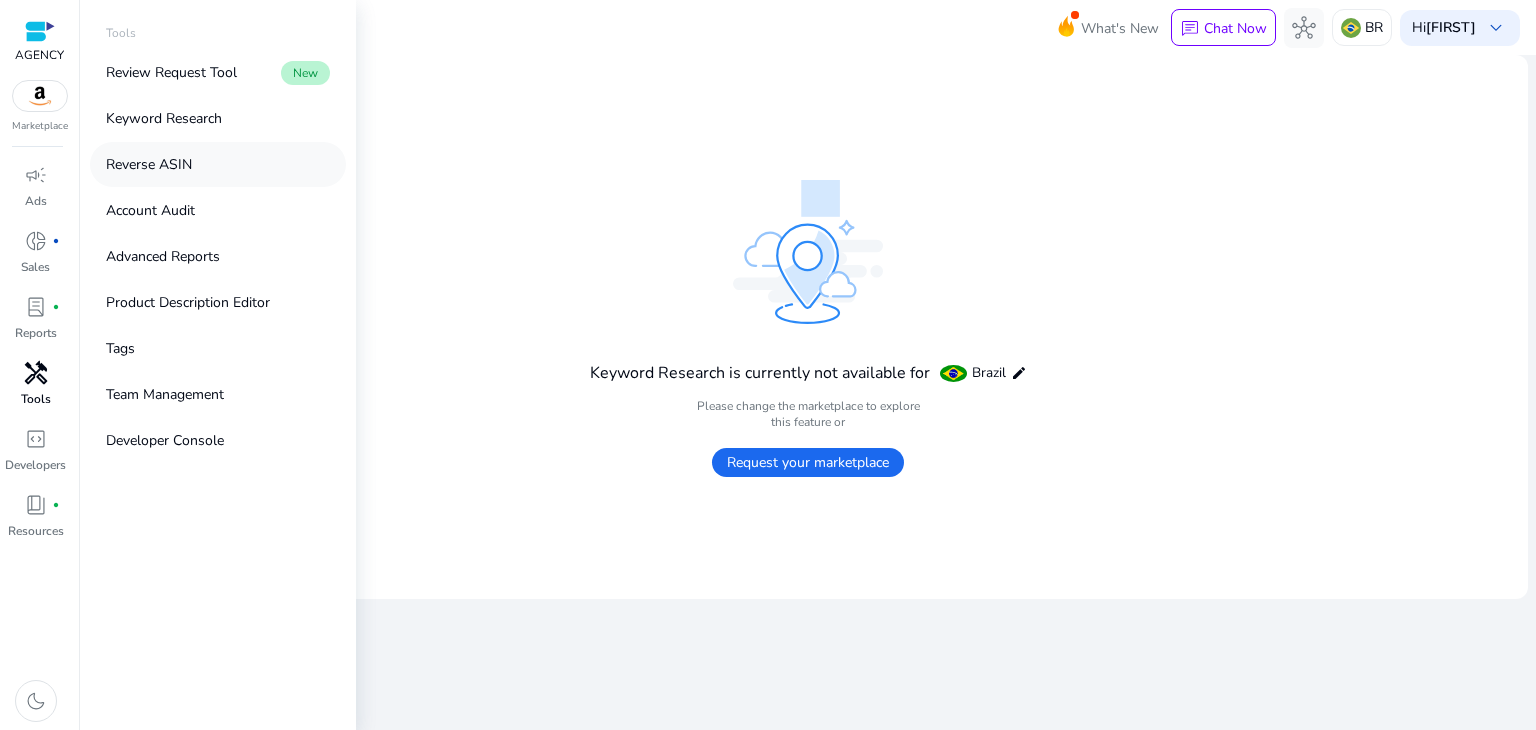 click on "Reverse ASIN" at bounding box center (218, 164) 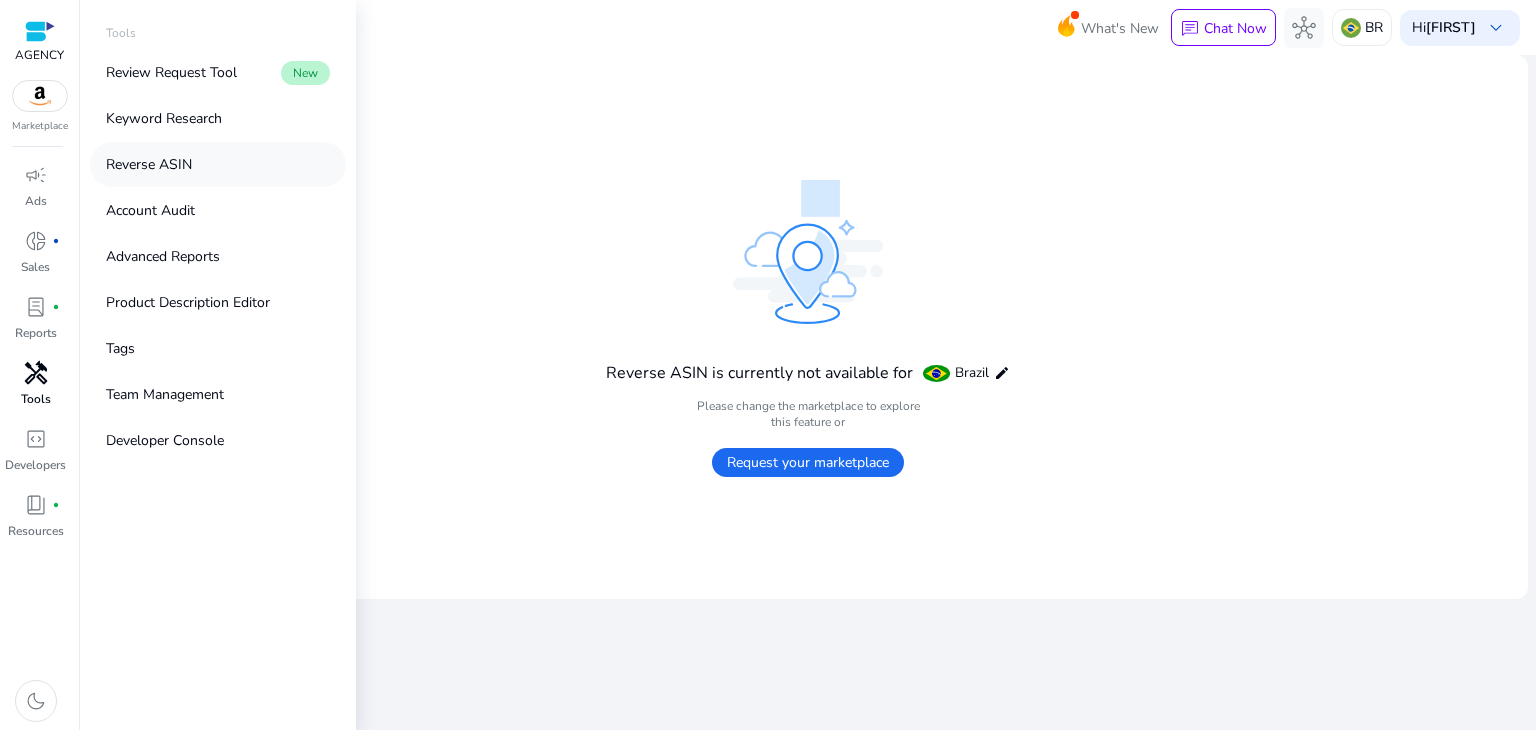click on "Reverse ASIN" at bounding box center [218, 164] 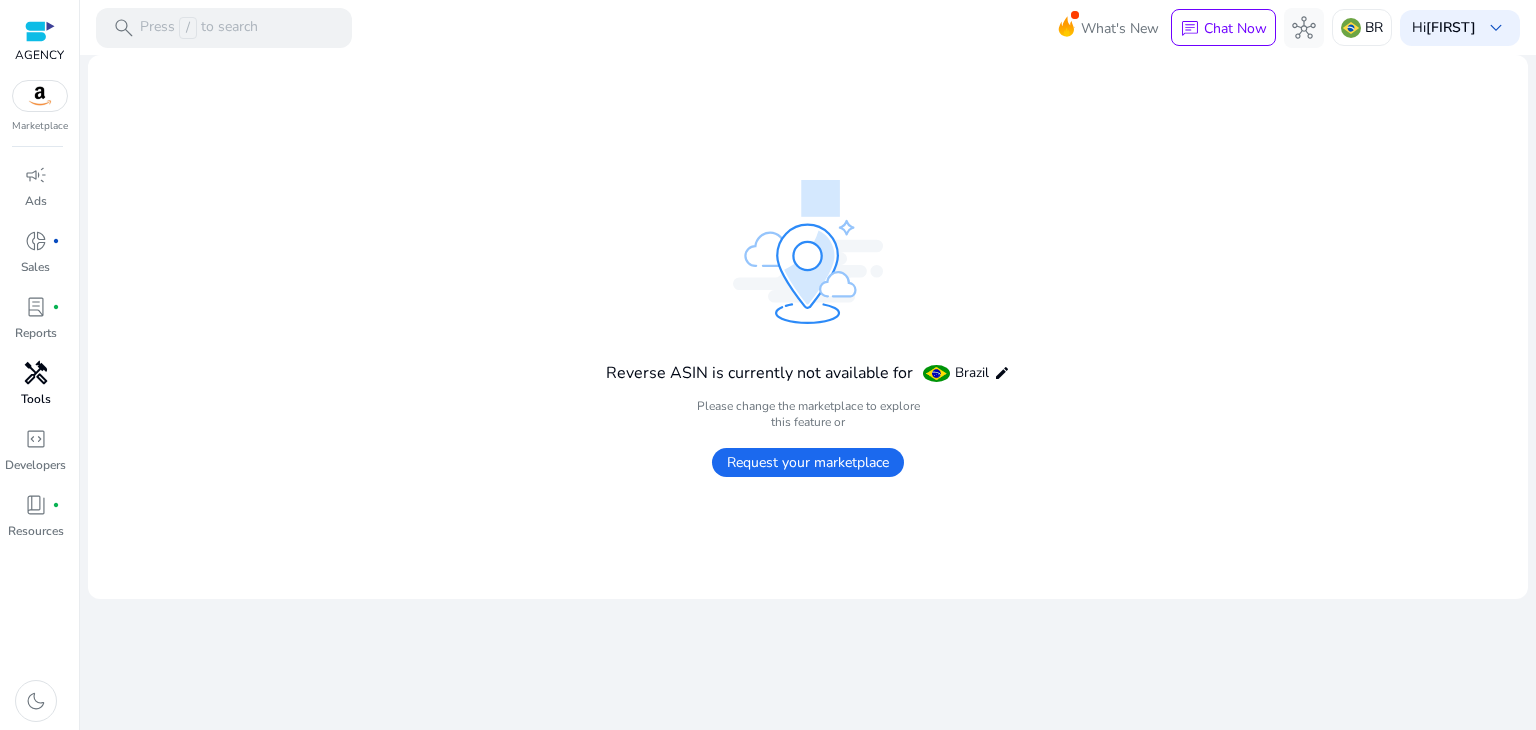 click at bounding box center (40, 96) 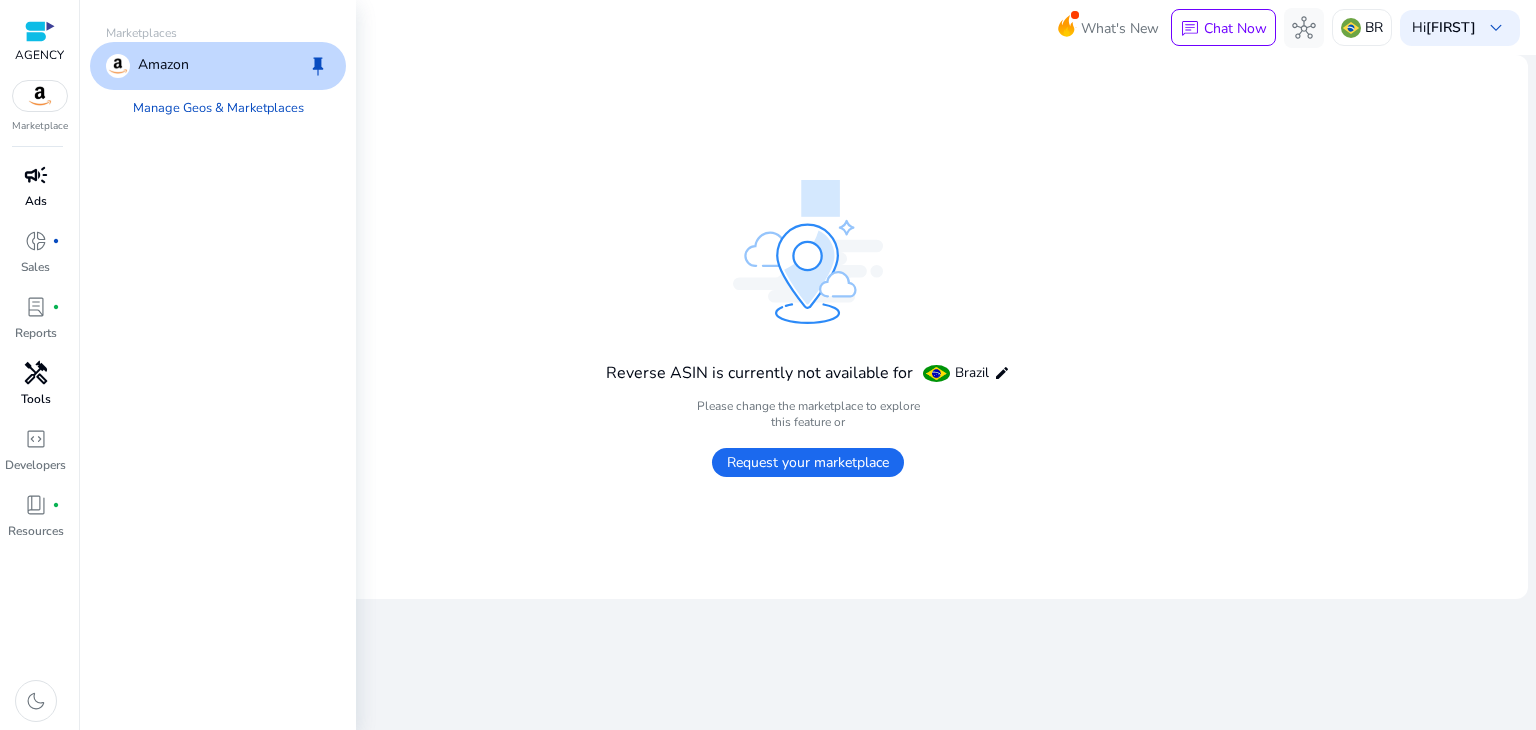 click on "campaign" at bounding box center (36, 175) 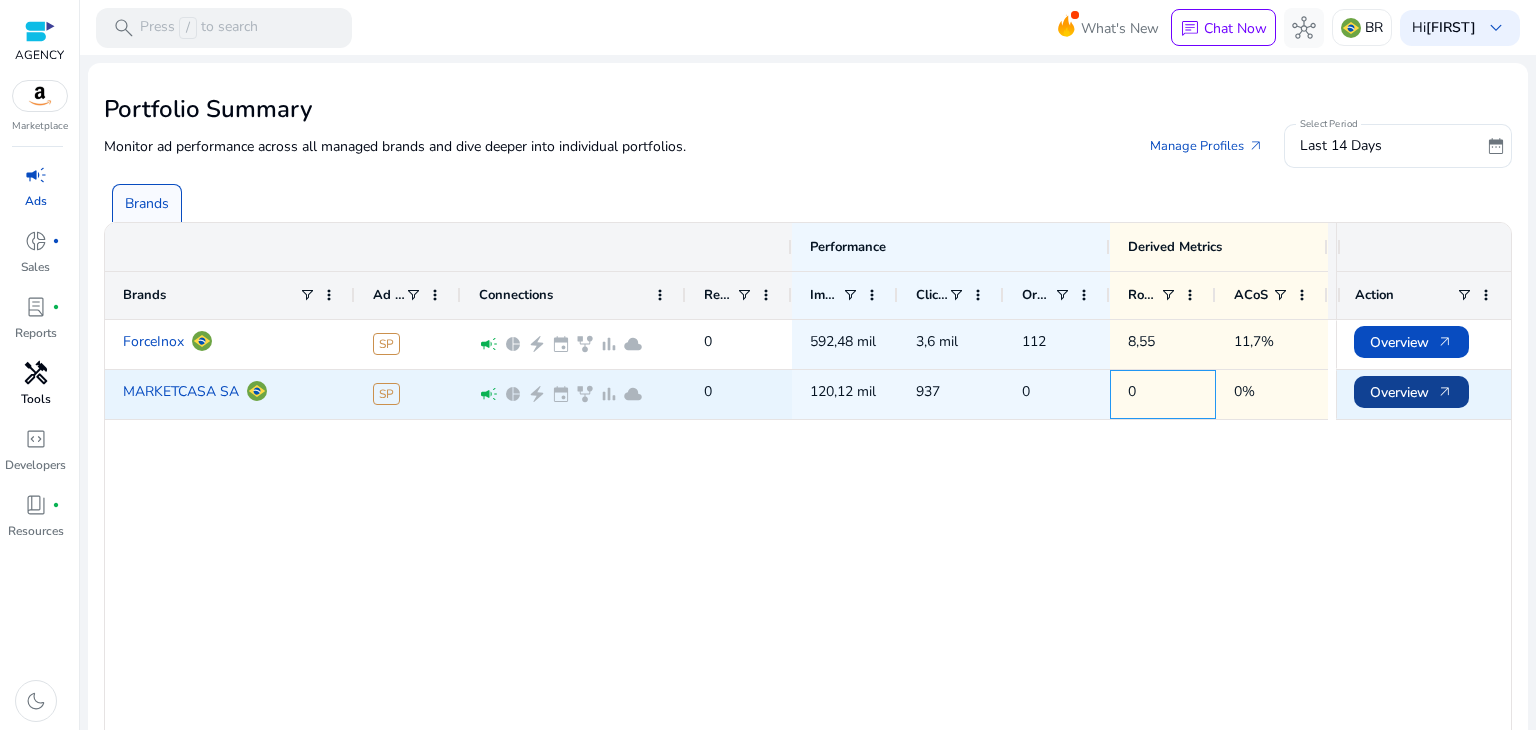 drag, startPoint x: 1185, startPoint y: 393, endPoint x: 1366, endPoint y: 380, distance: 181.46625 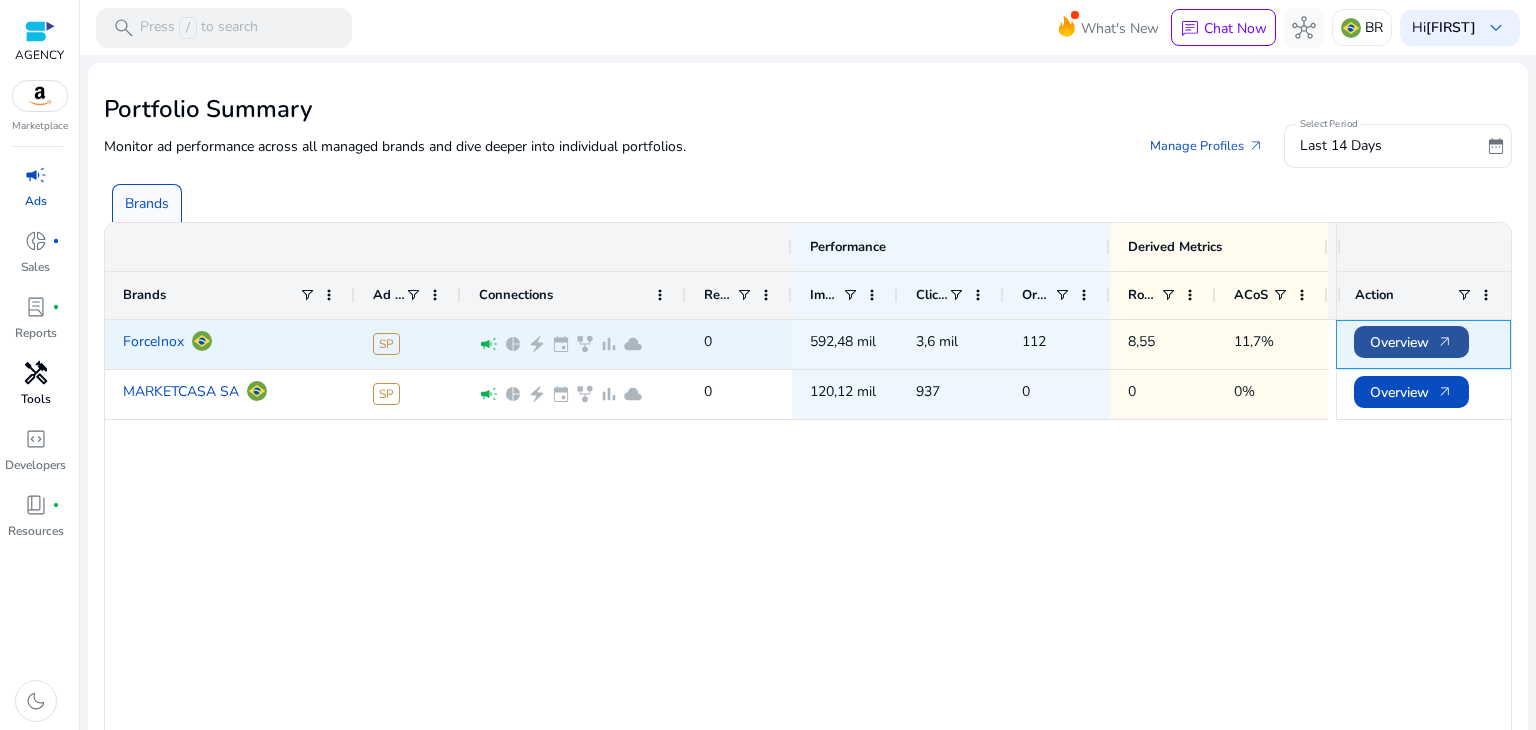 click on "Overview   arrow_outward" 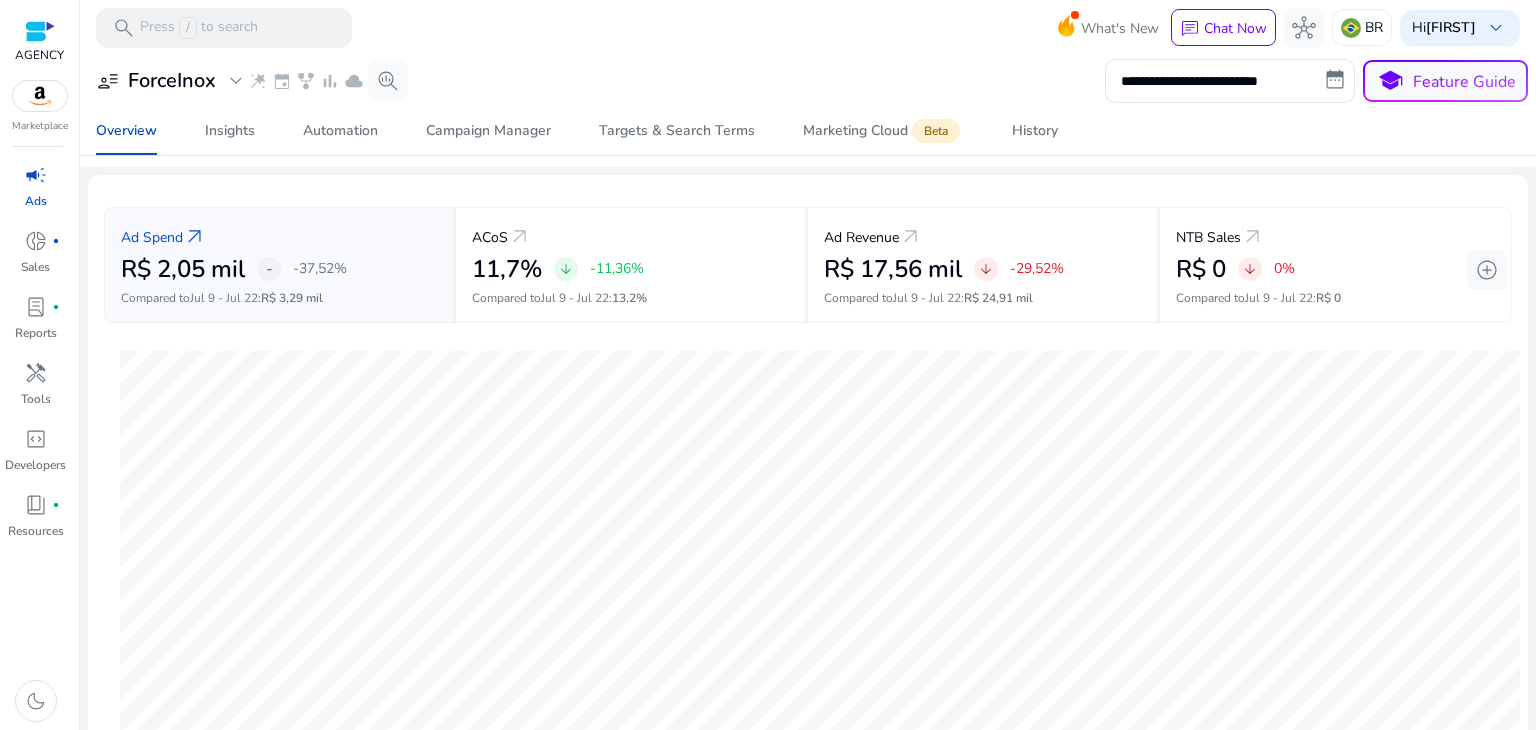 scroll, scrollTop: 0, scrollLeft: 0, axis: both 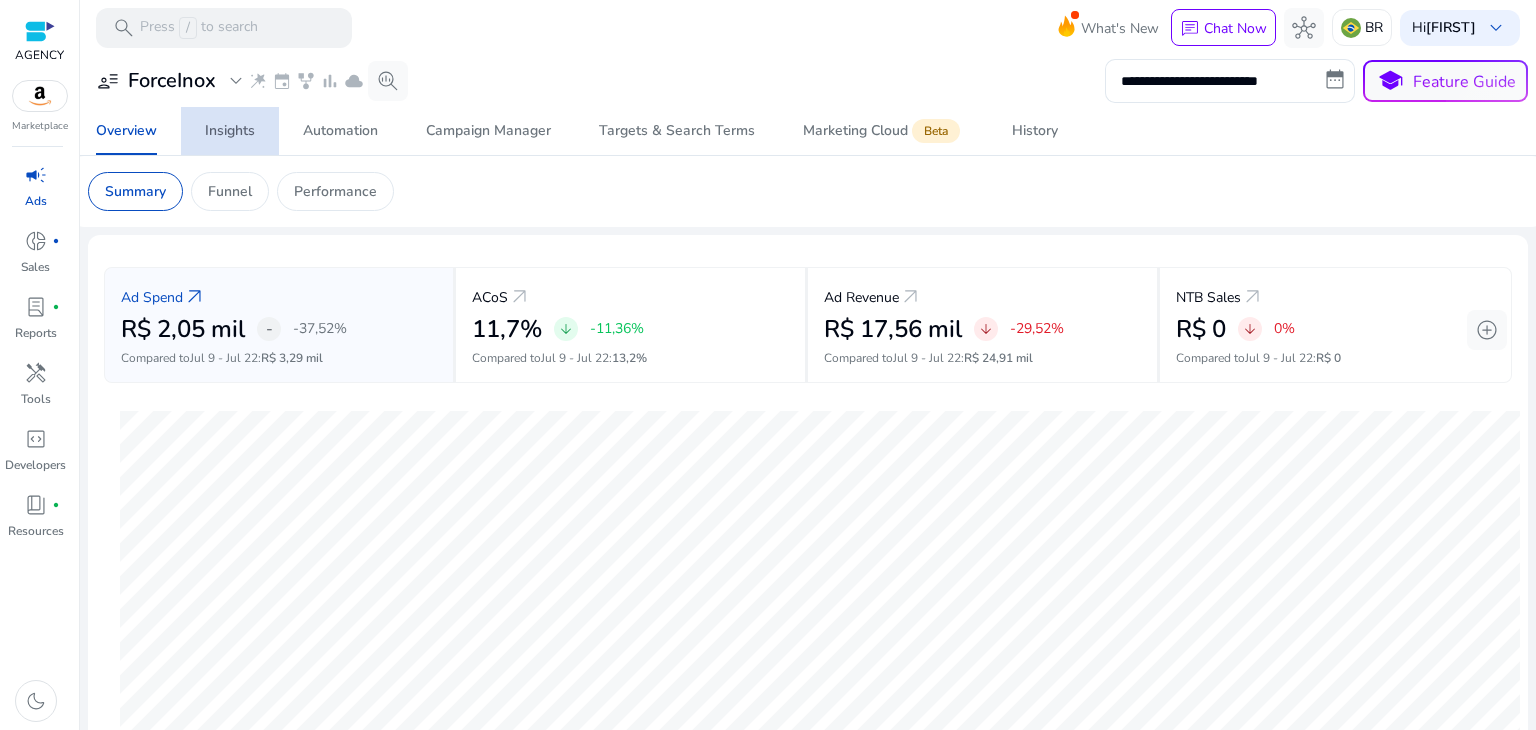 click on "Insights" at bounding box center [230, 131] 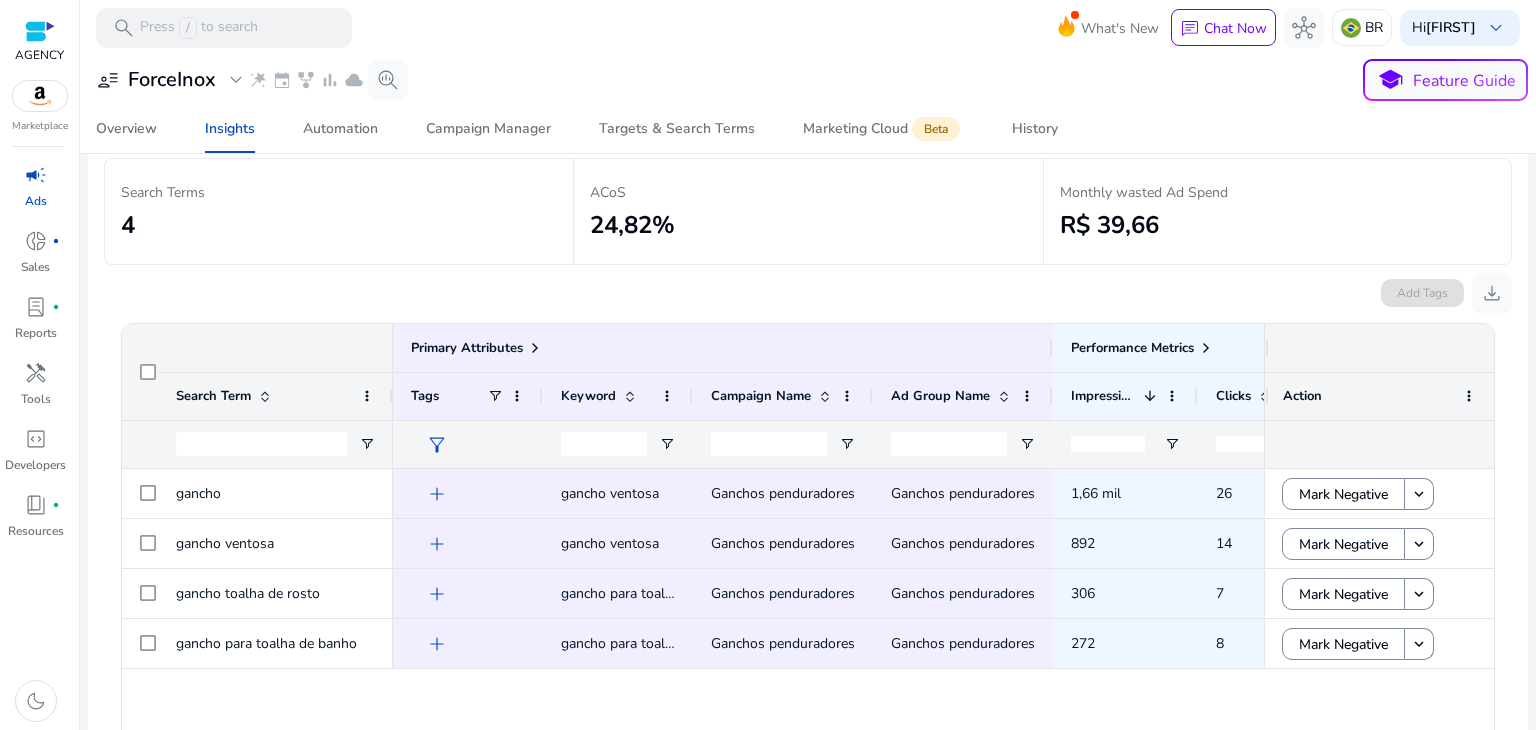 scroll, scrollTop: 200, scrollLeft: 0, axis: vertical 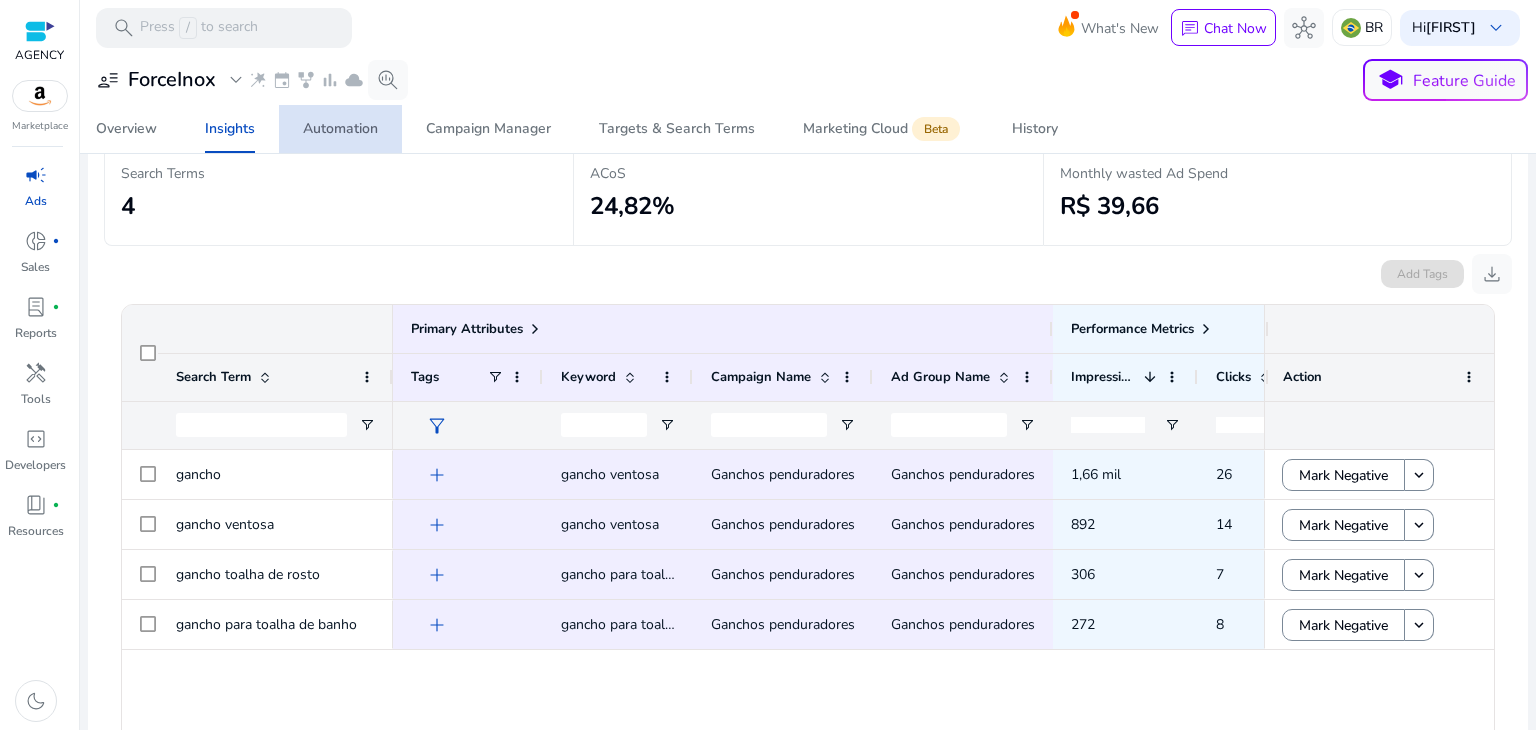 click on "Automation" at bounding box center (340, 129) 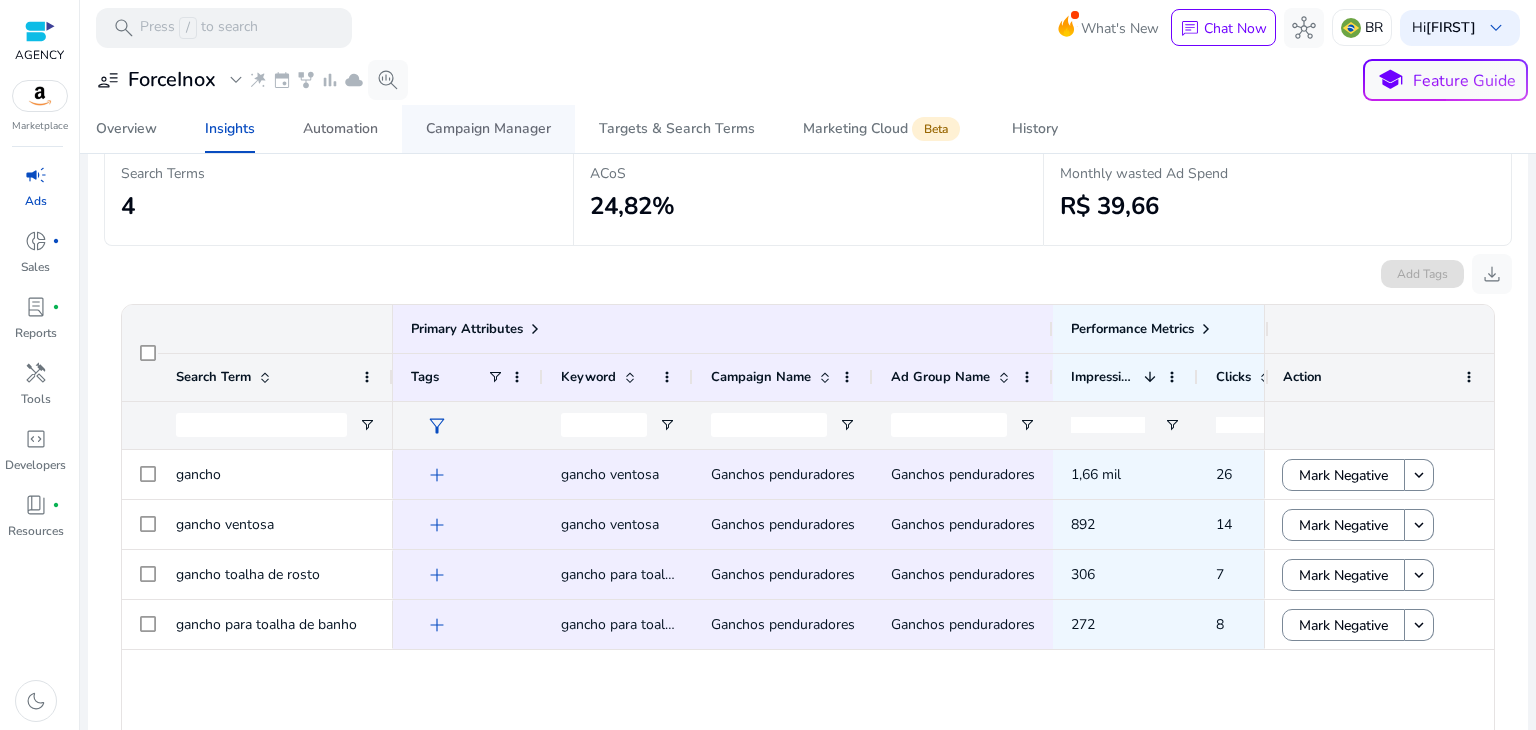 scroll, scrollTop: 0, scrollLeft: 0, axis: both 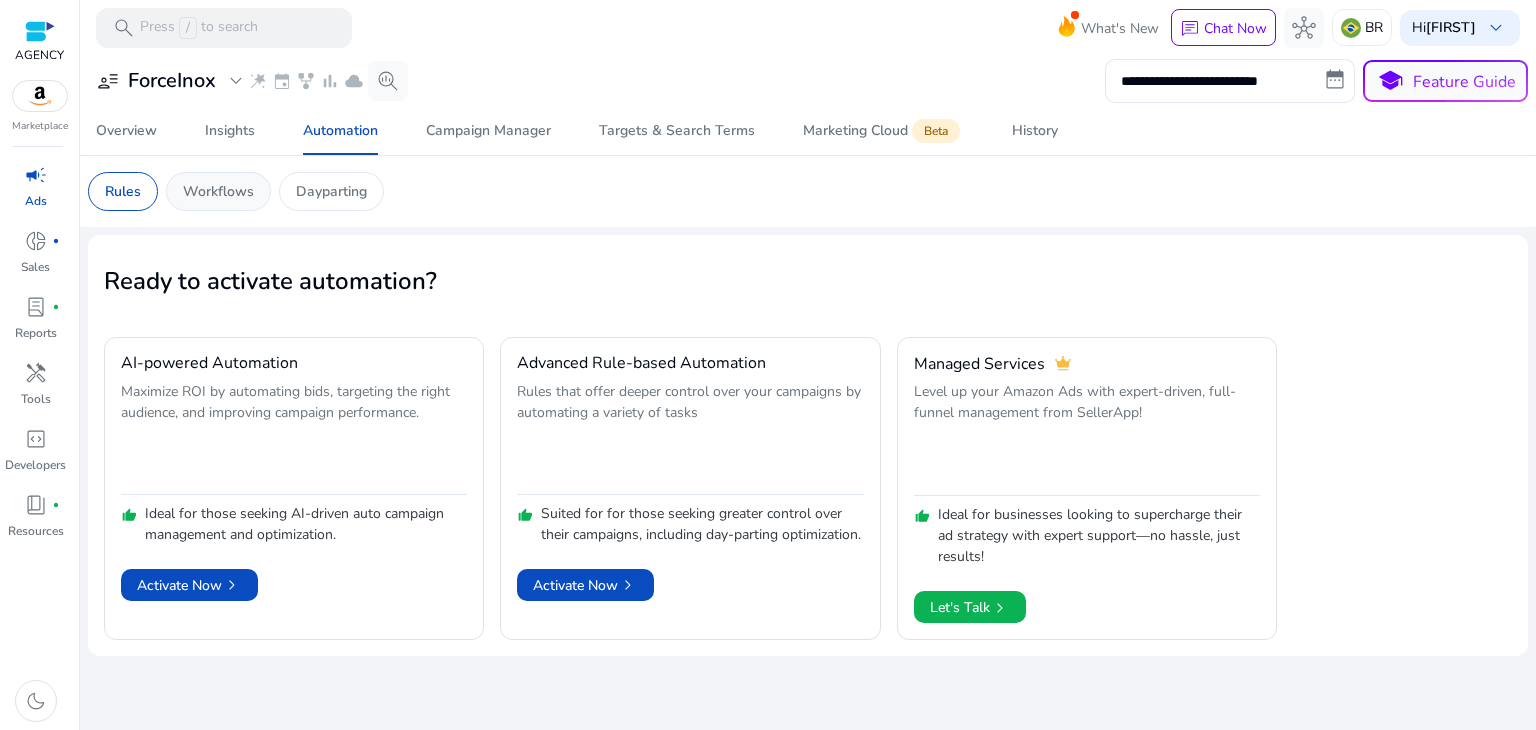 click on "Workflows" 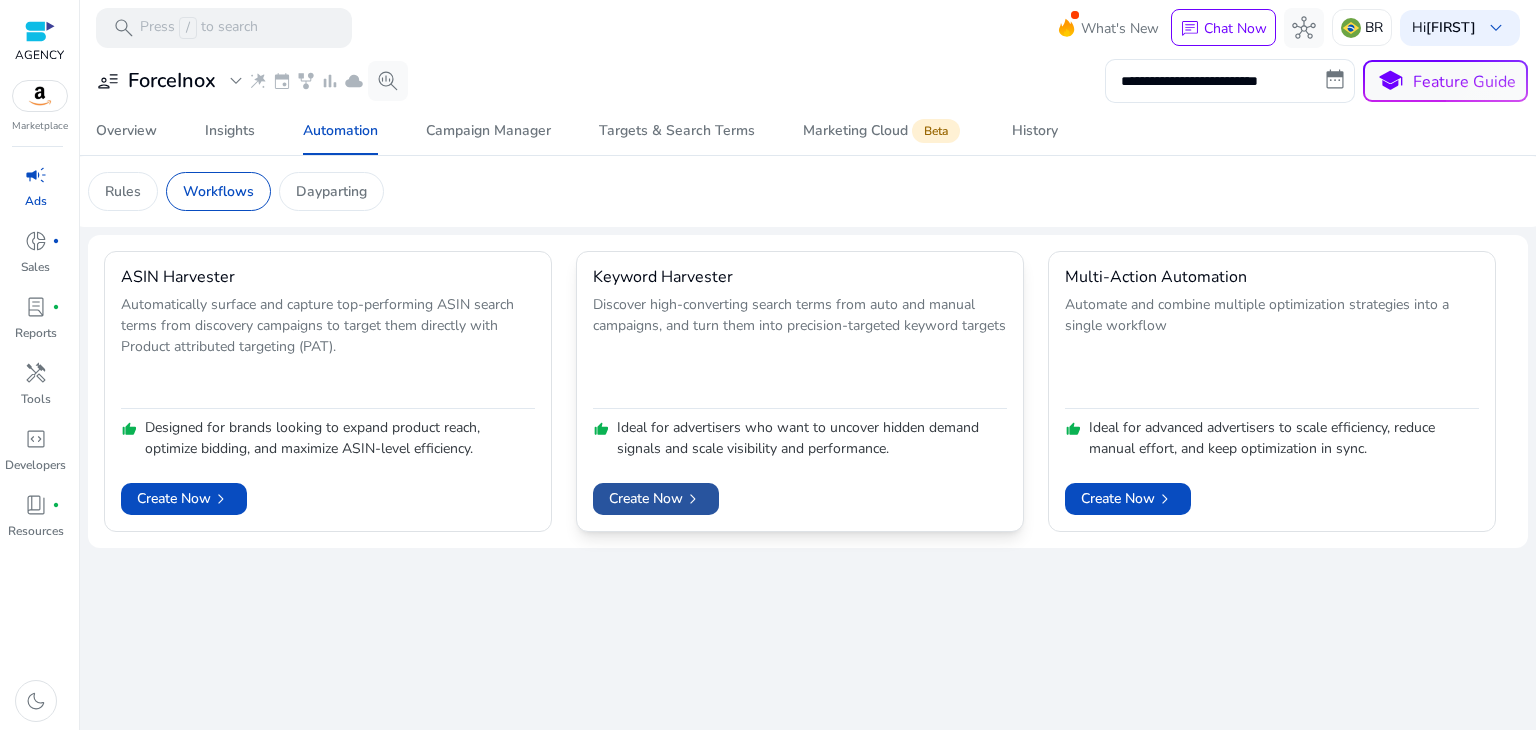 click on "Create Now   chevron_right" 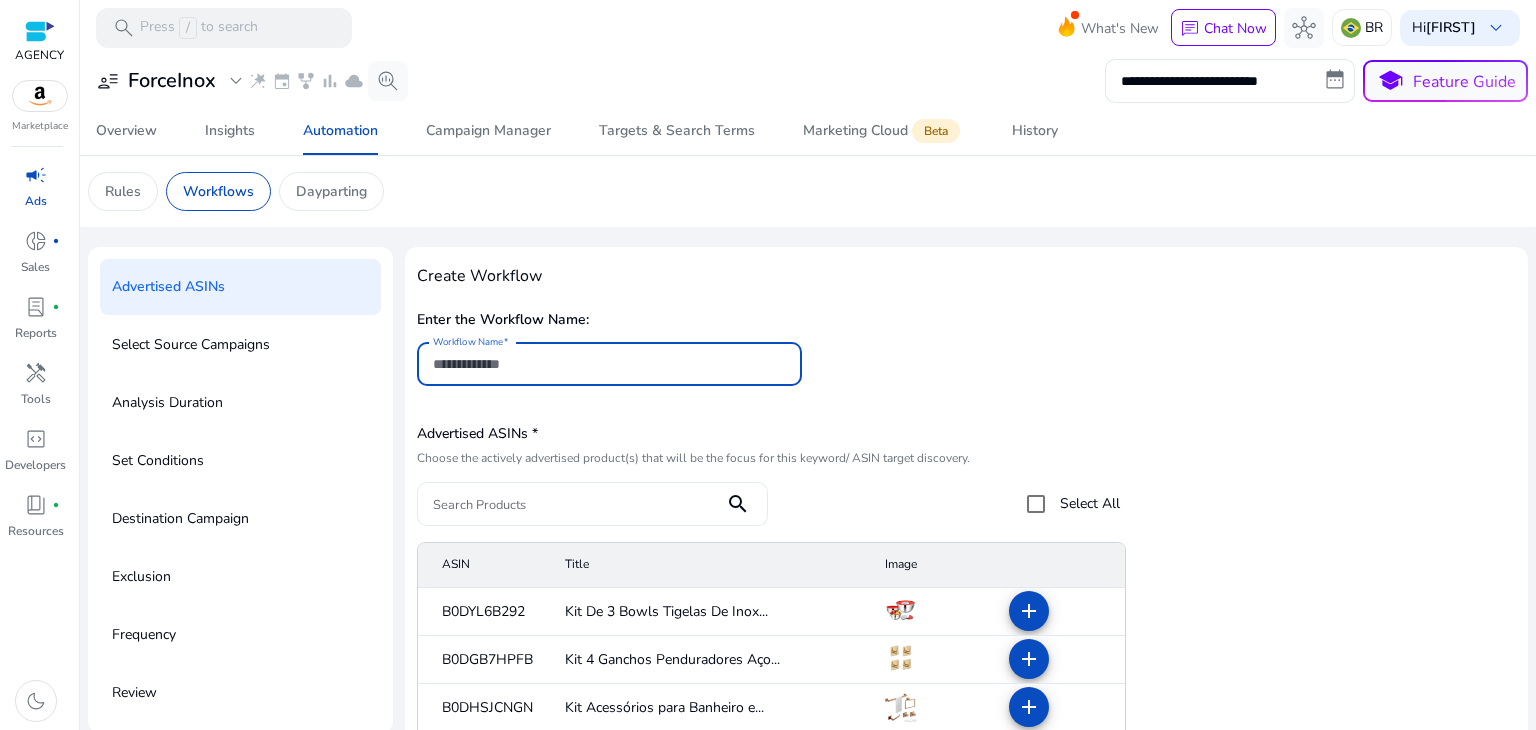 scroll, scrollTop: 65, scrollLeft: 0, axis: vertical 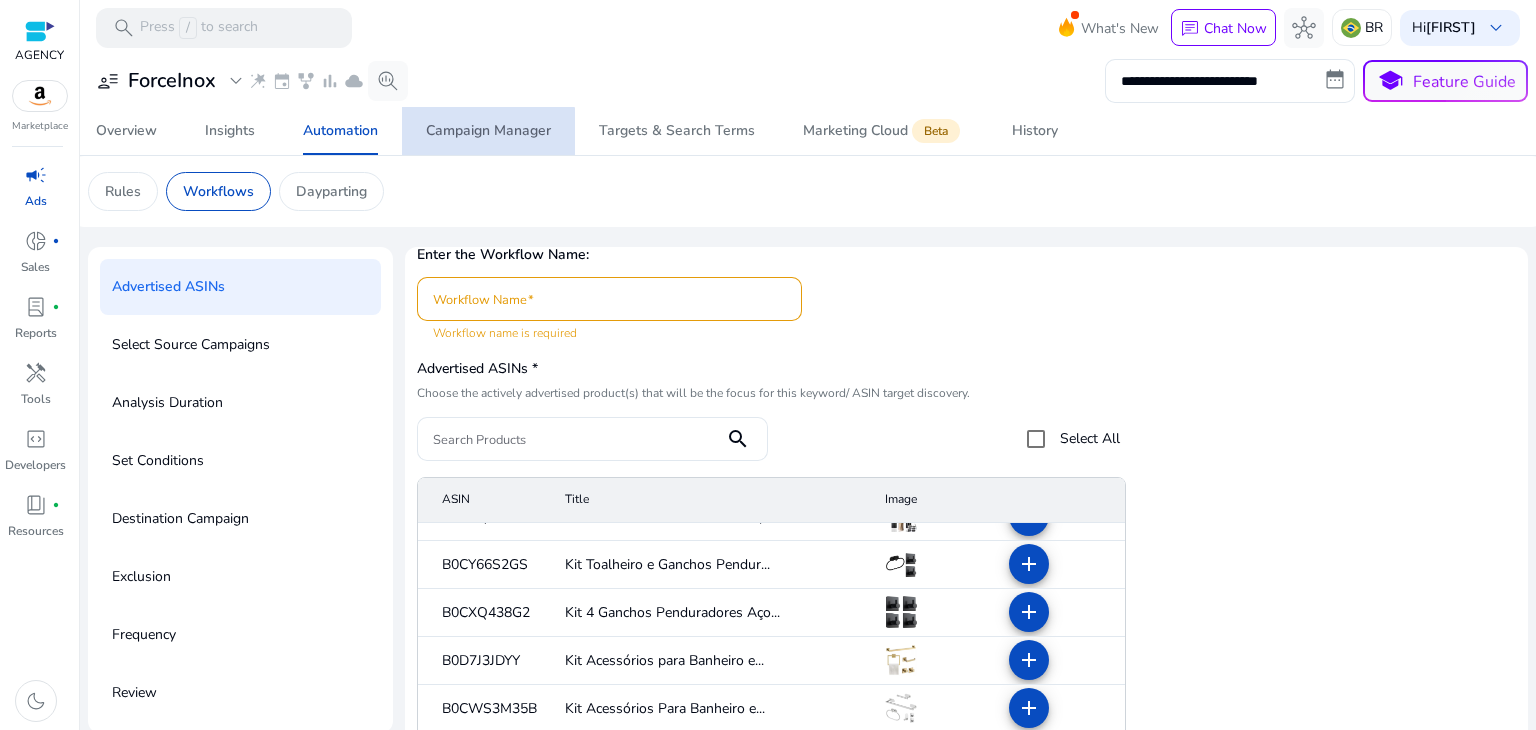 click on "Campaign Manager" at bounding box center [488, 131] 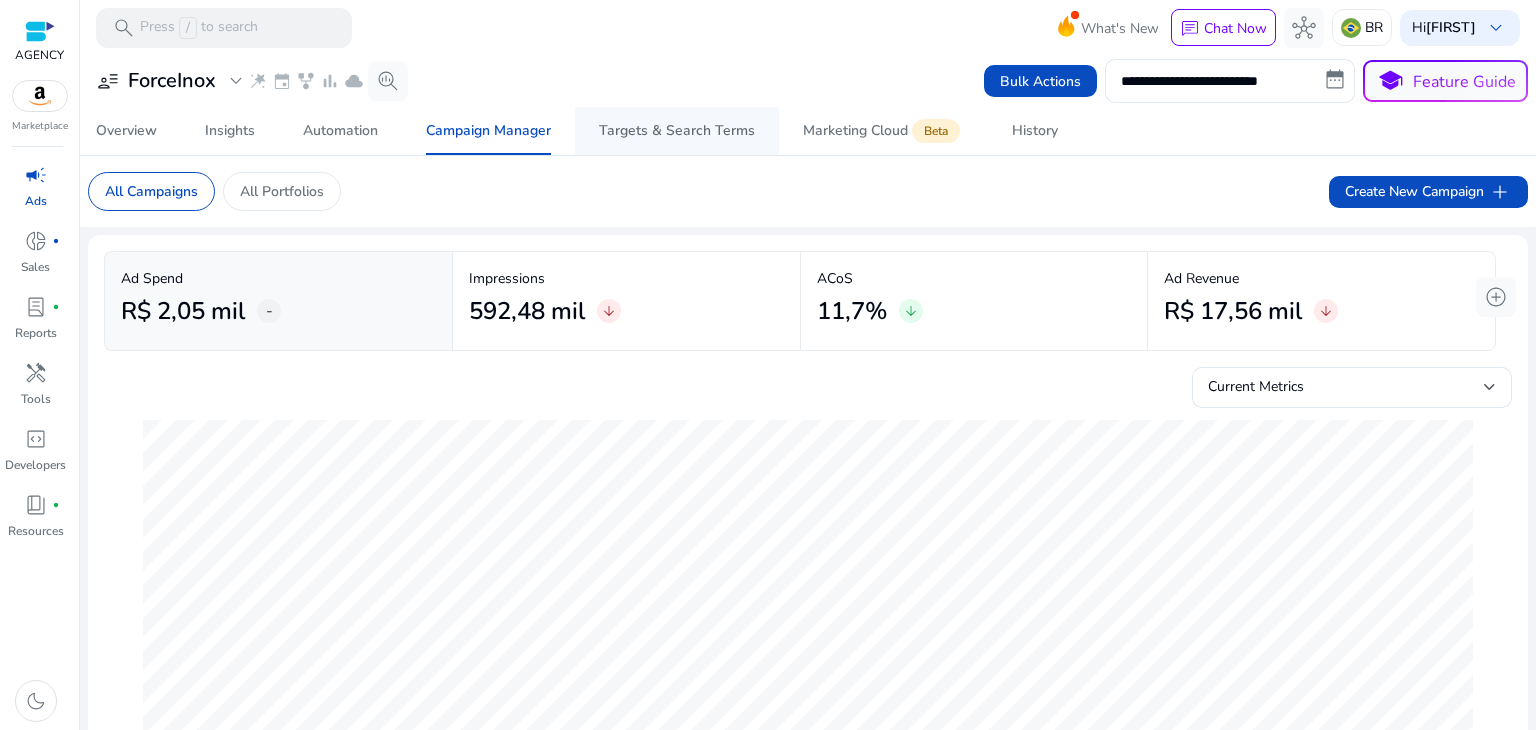 click on "Targets & Search Terms" at bounding box center (677, 131) 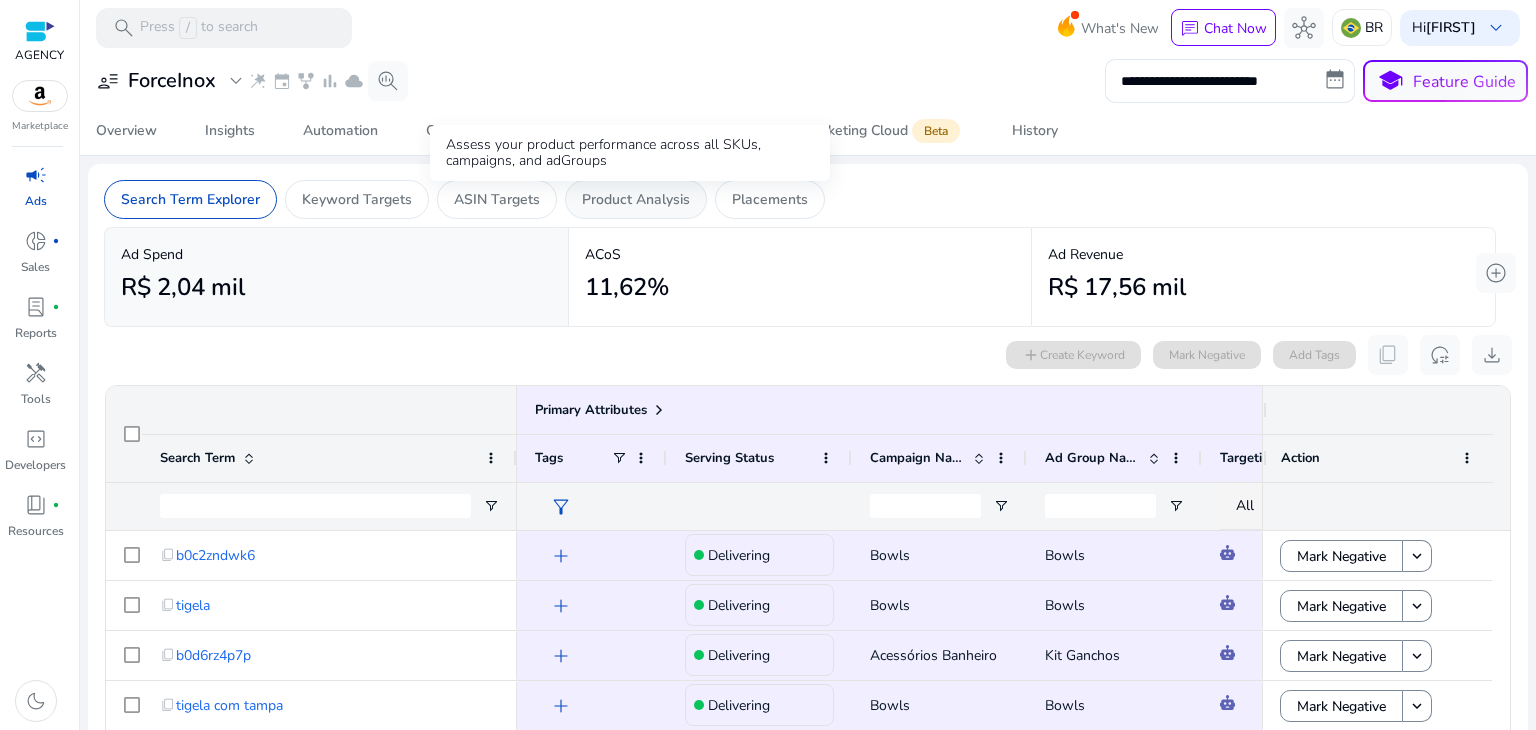 click on "Product Analysis" 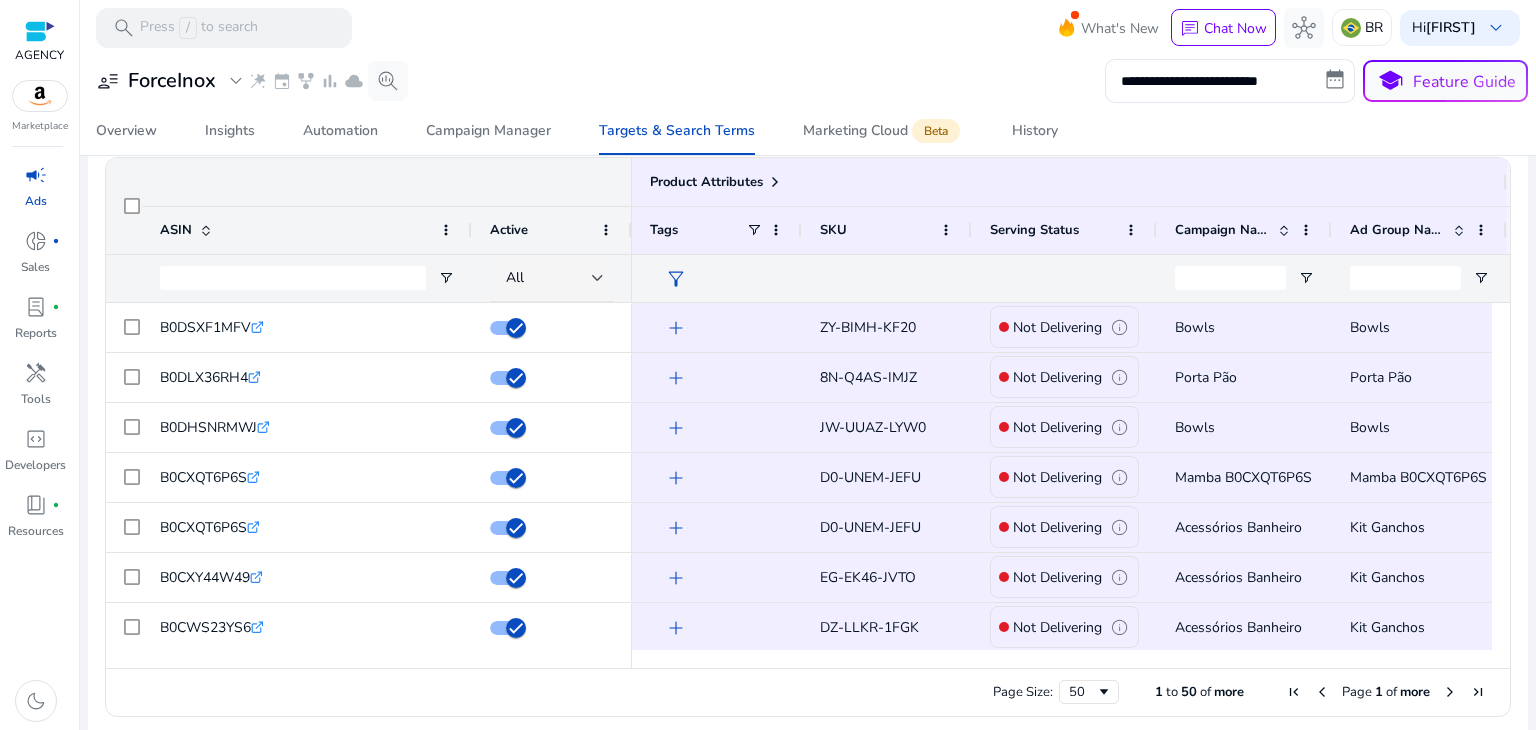 scroll, scrollTop: 240, scrollLeft: 0, axis: vertical 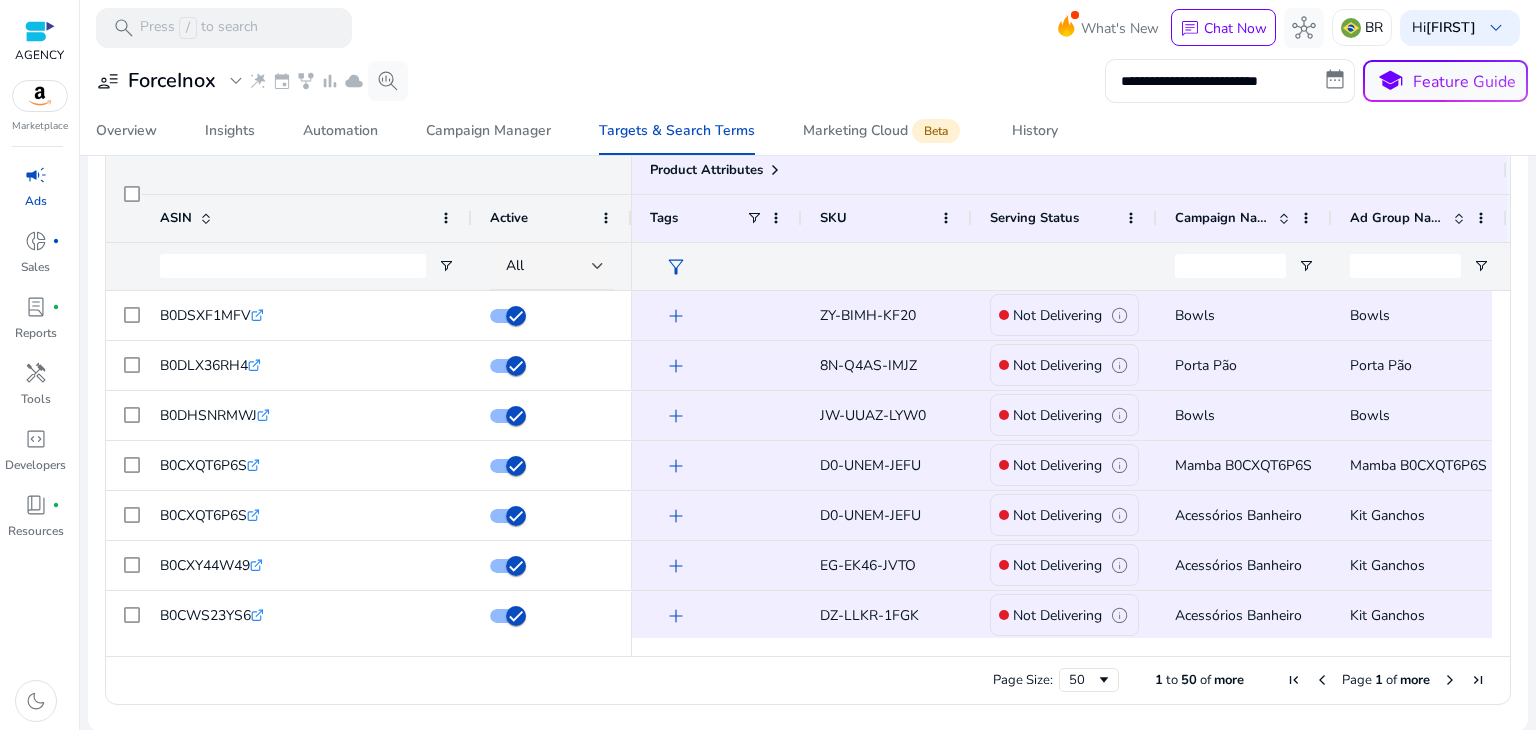 drag, startPoint x: 1493, startPoint y: 330, endPoint x: 1505, endPoint y: 422, distance: 92.779305 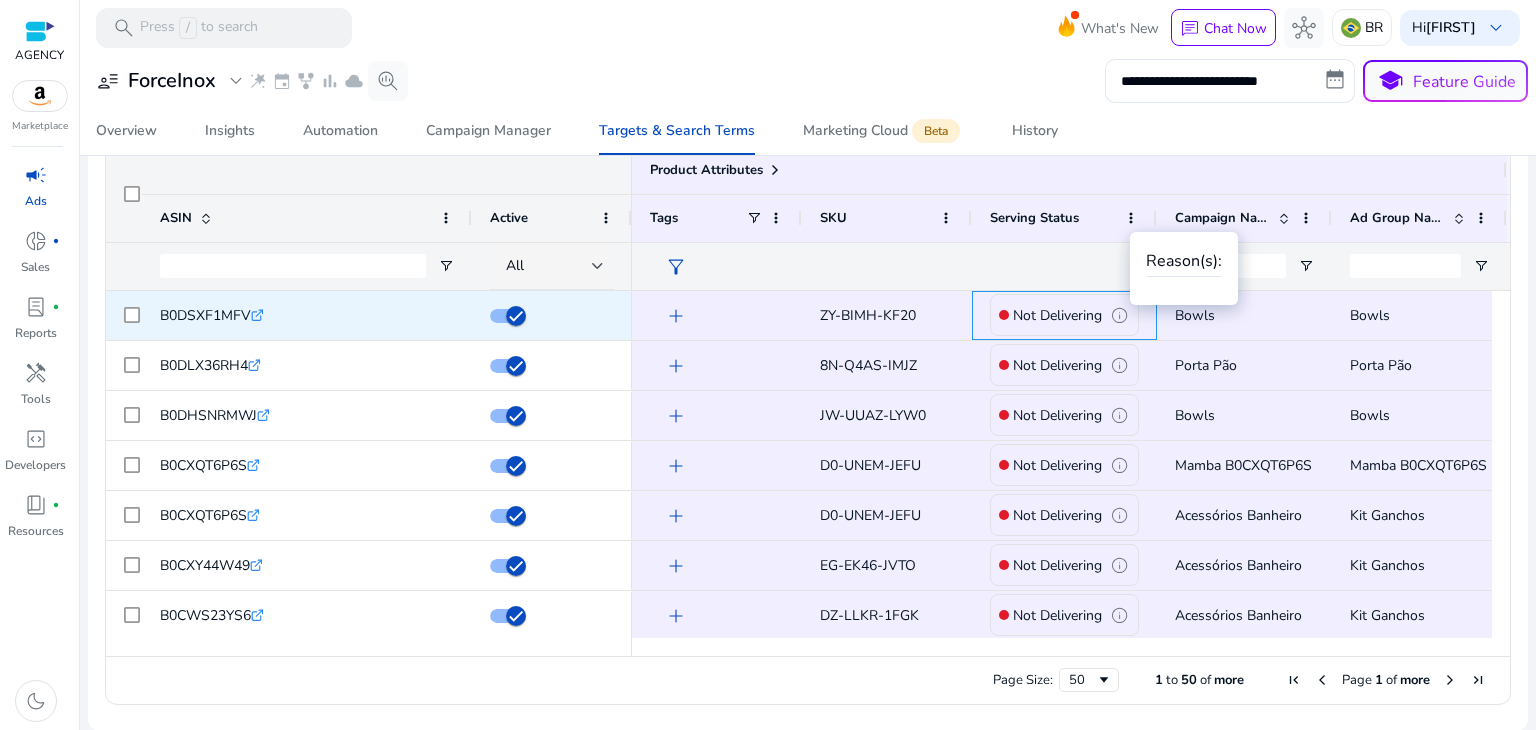 click on "info" 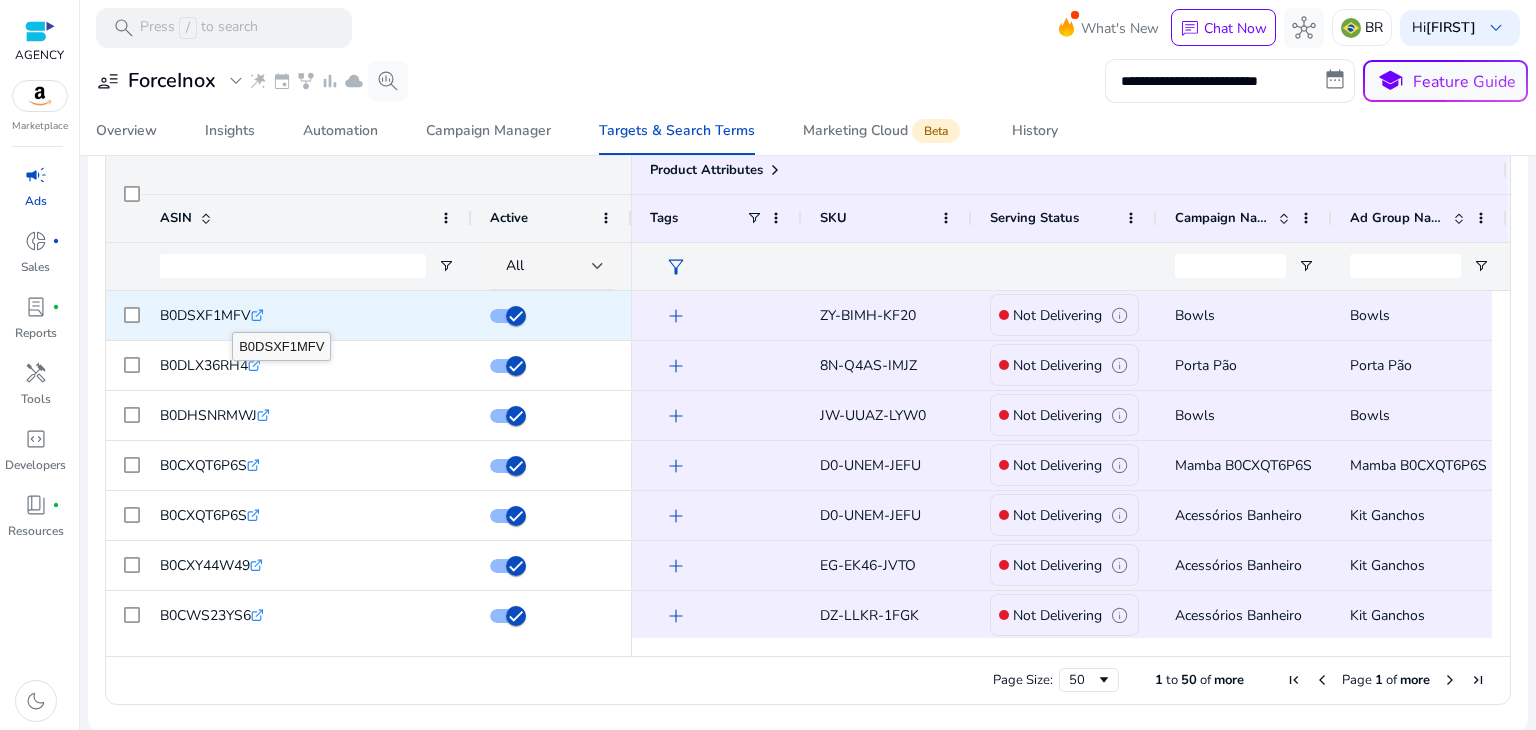 click 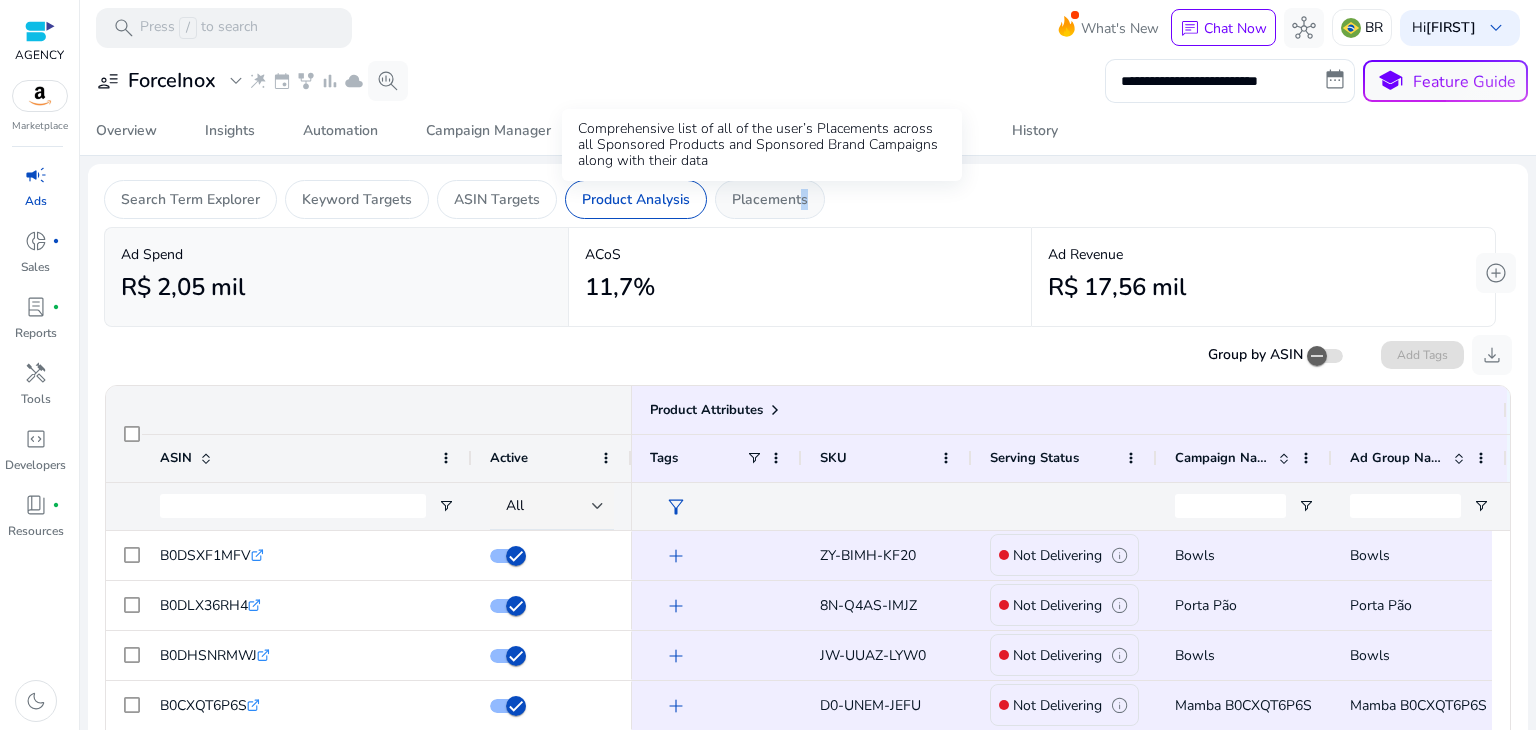 click on "Placements" 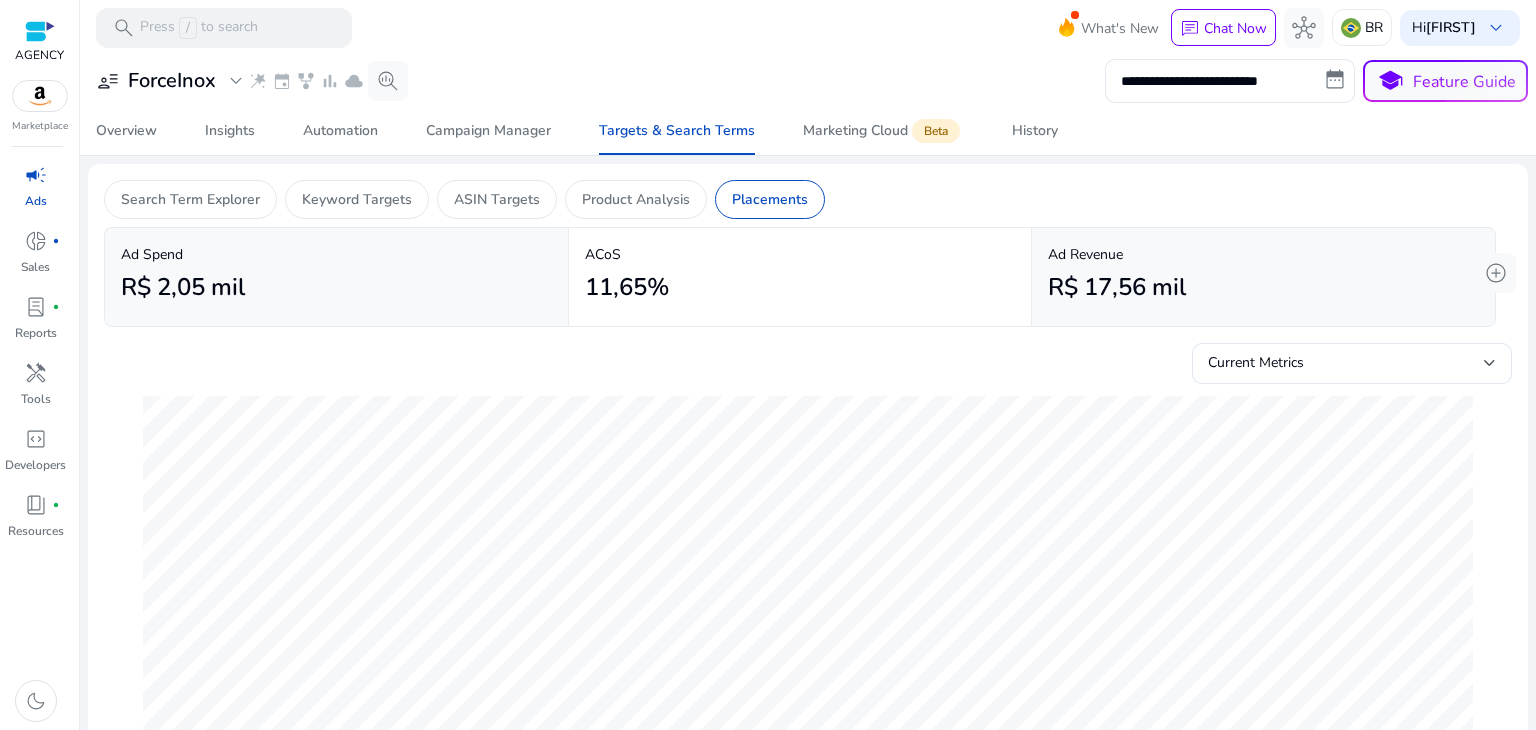 scroll, scrollTop: 0, scrollLeft: 0, axis: both 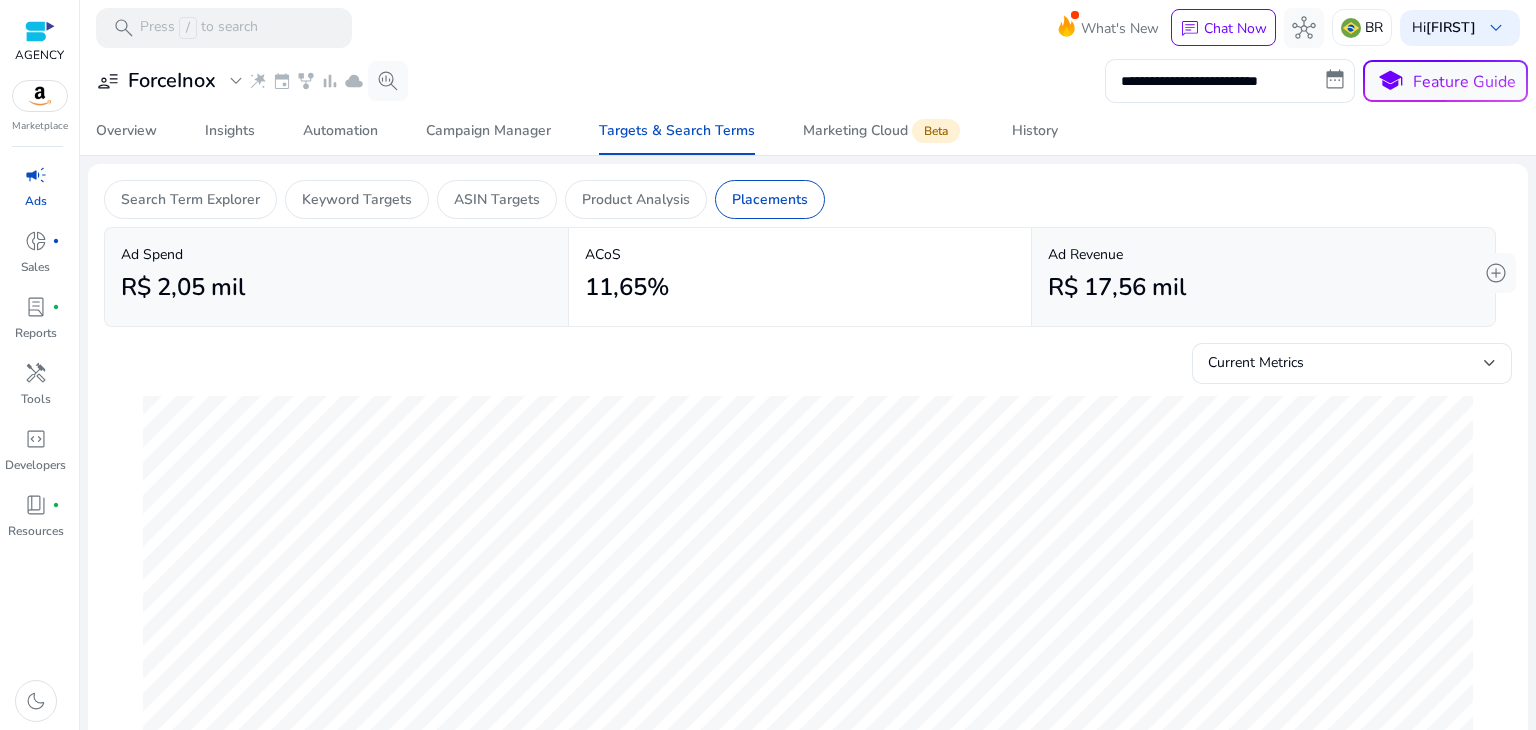 click 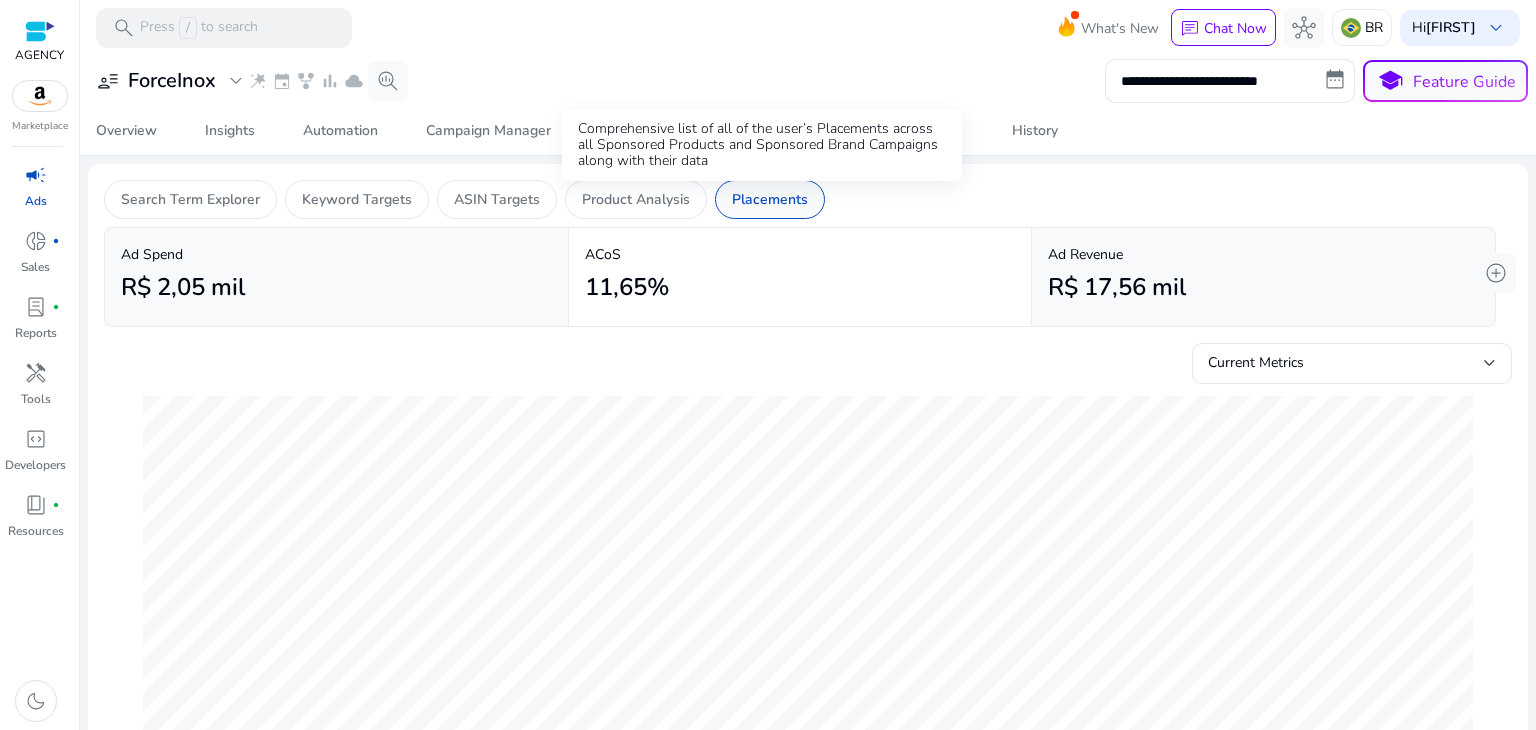 click on "Placements" 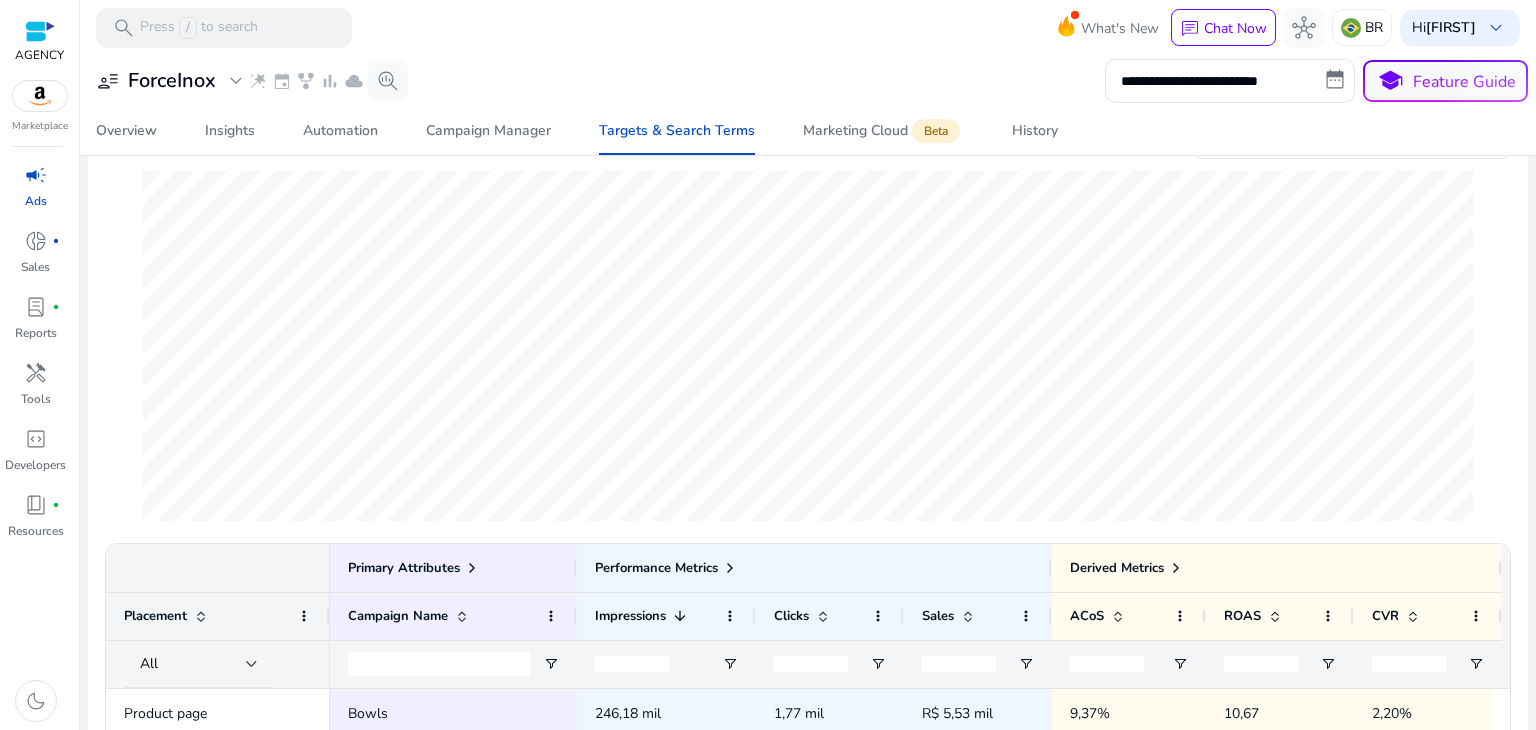 scroll, scrollTop: 223, scrollLeft: 0, axis: vertical 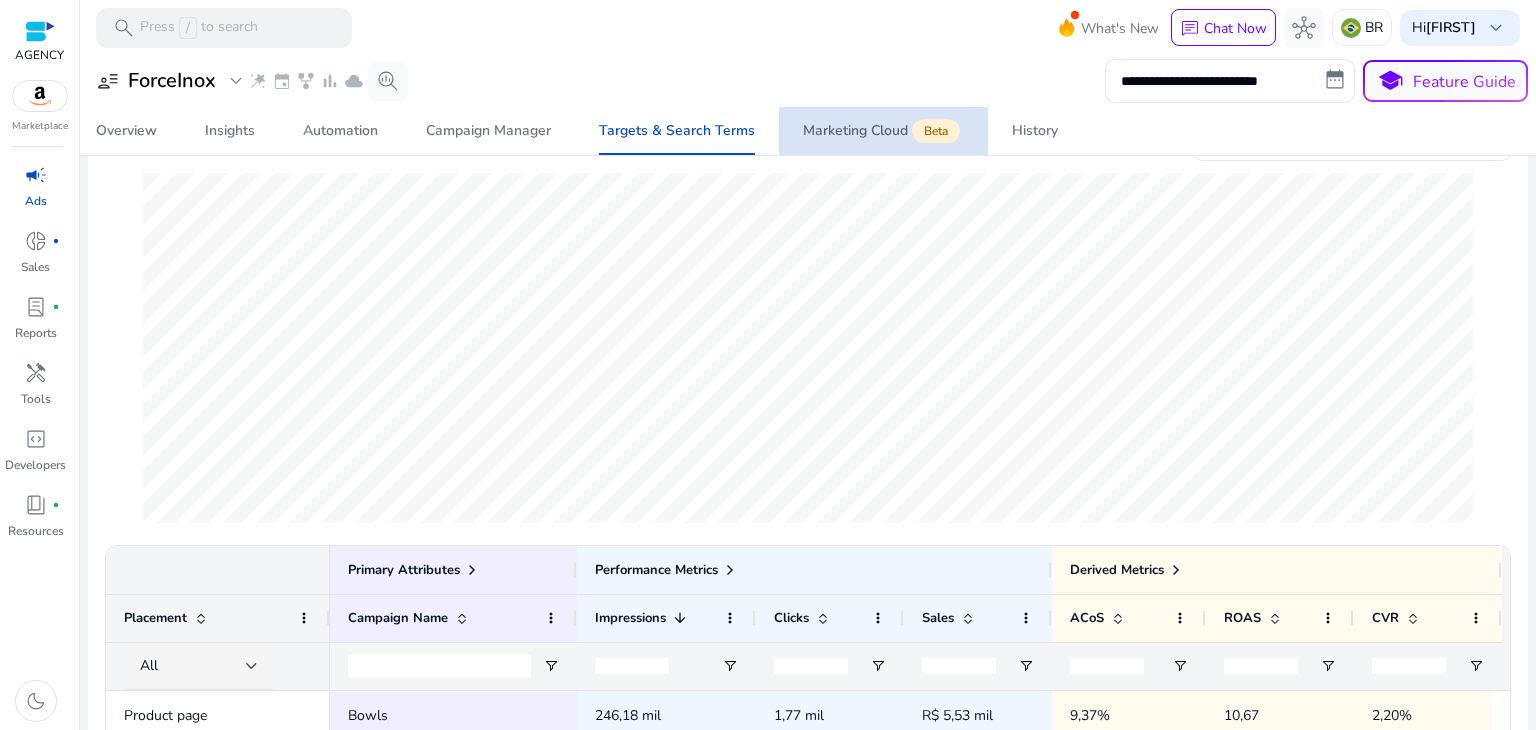 click on "Marketing Cloud  Beta" at bounding box center (883, 131) 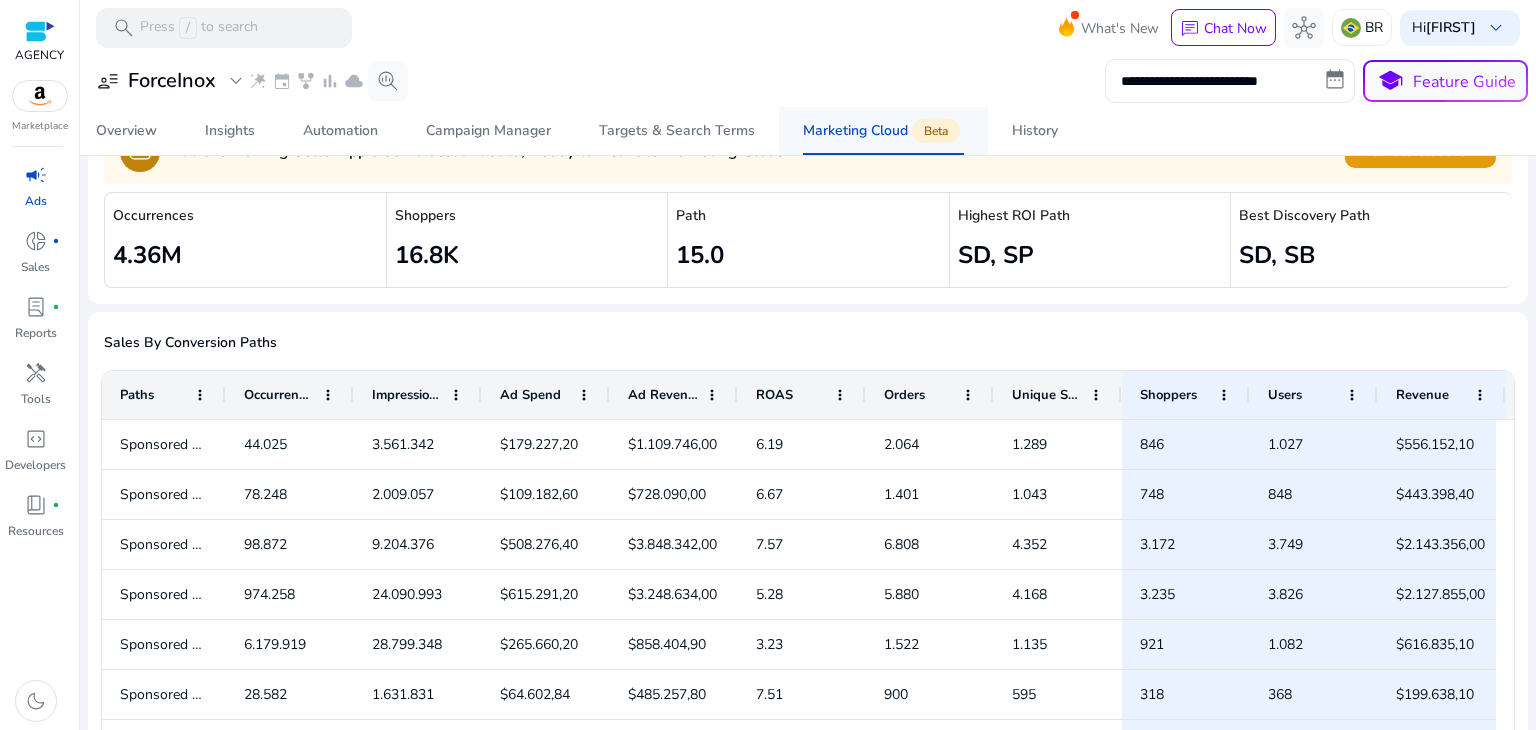 scroll, scrollTop: 200, scrollLeft: 0, axis: vertical 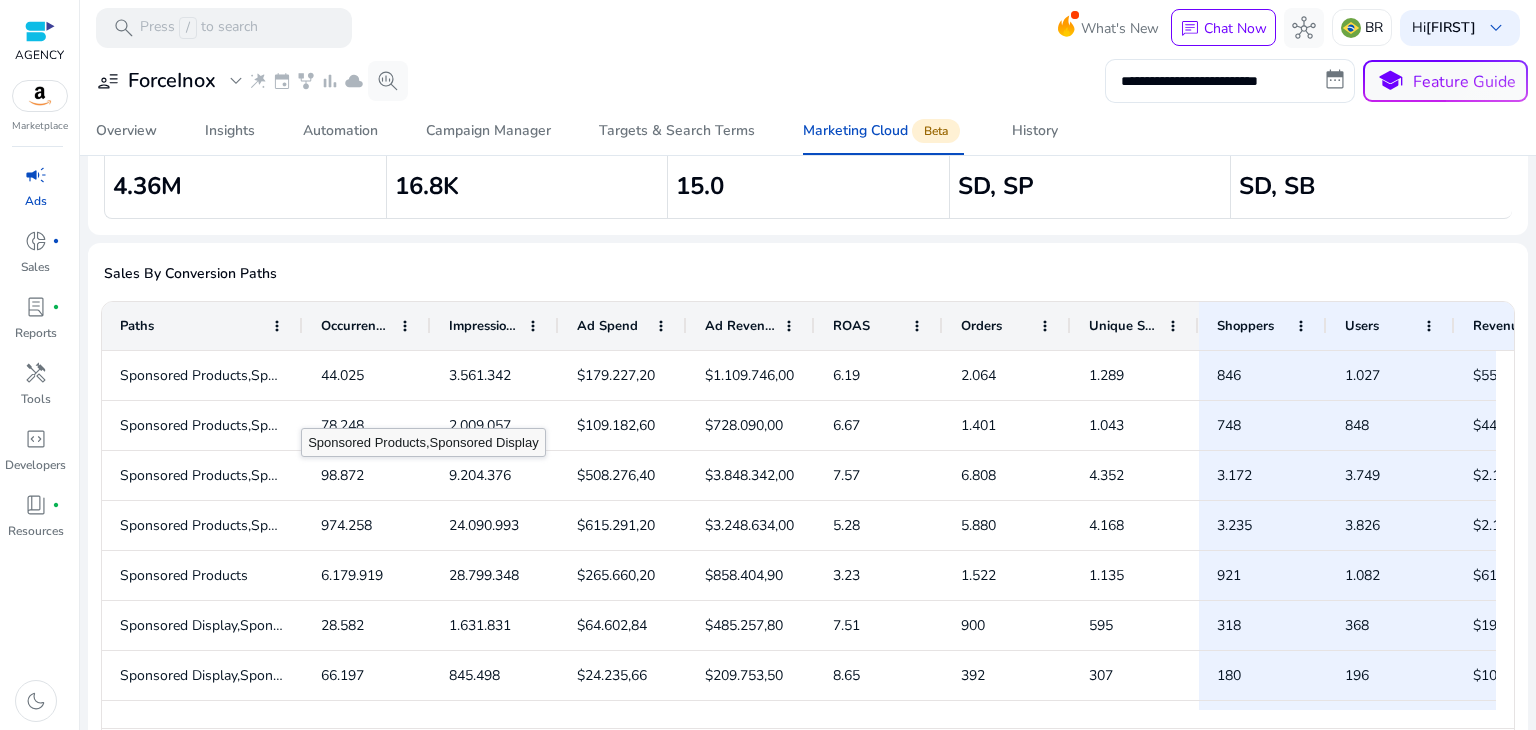 drag, startPoint x: 224, startPoint y: 326, endPoint x: 301, endPoint y: 409, distance: 113.216606 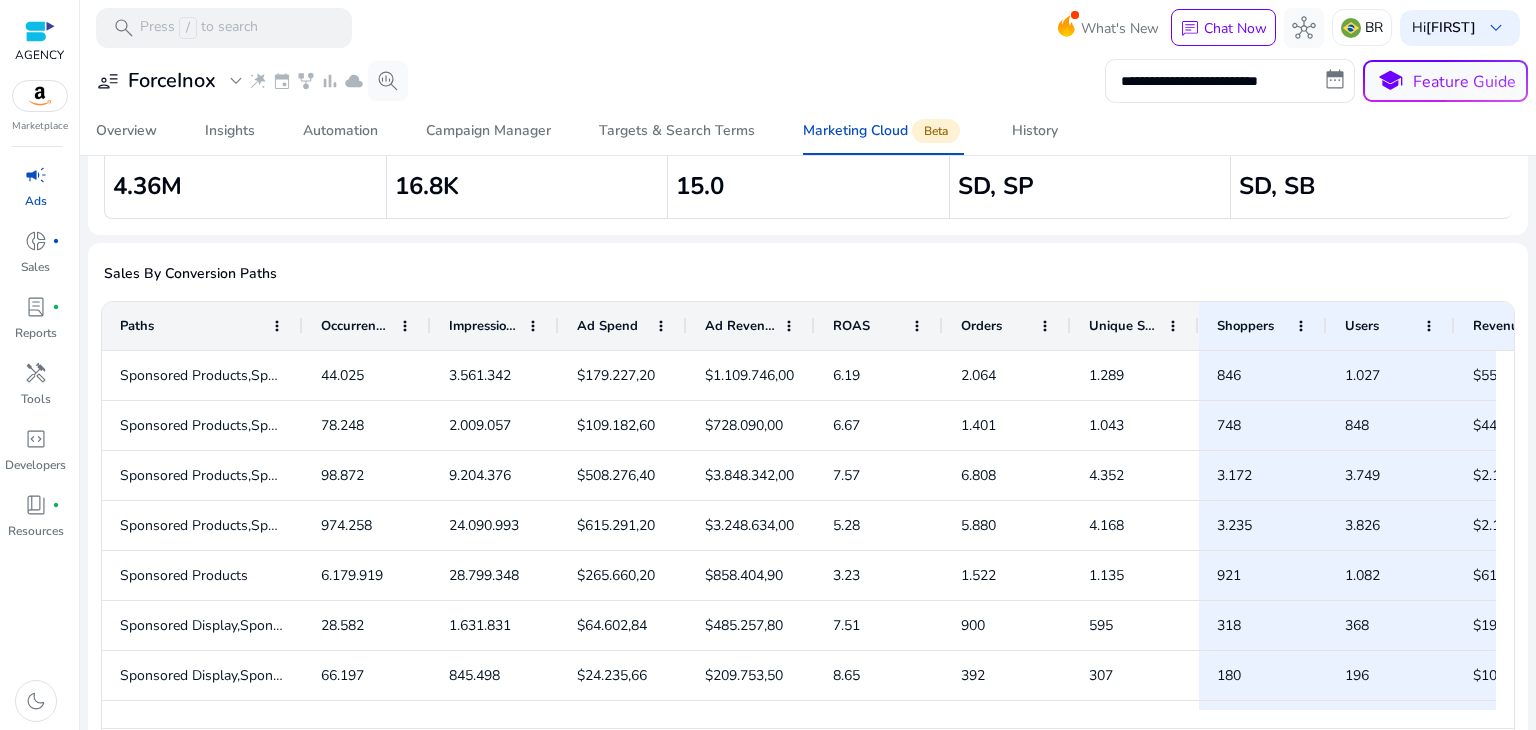 scroll, scrollTop: 57, scrollLeft: 0, axis: vertical 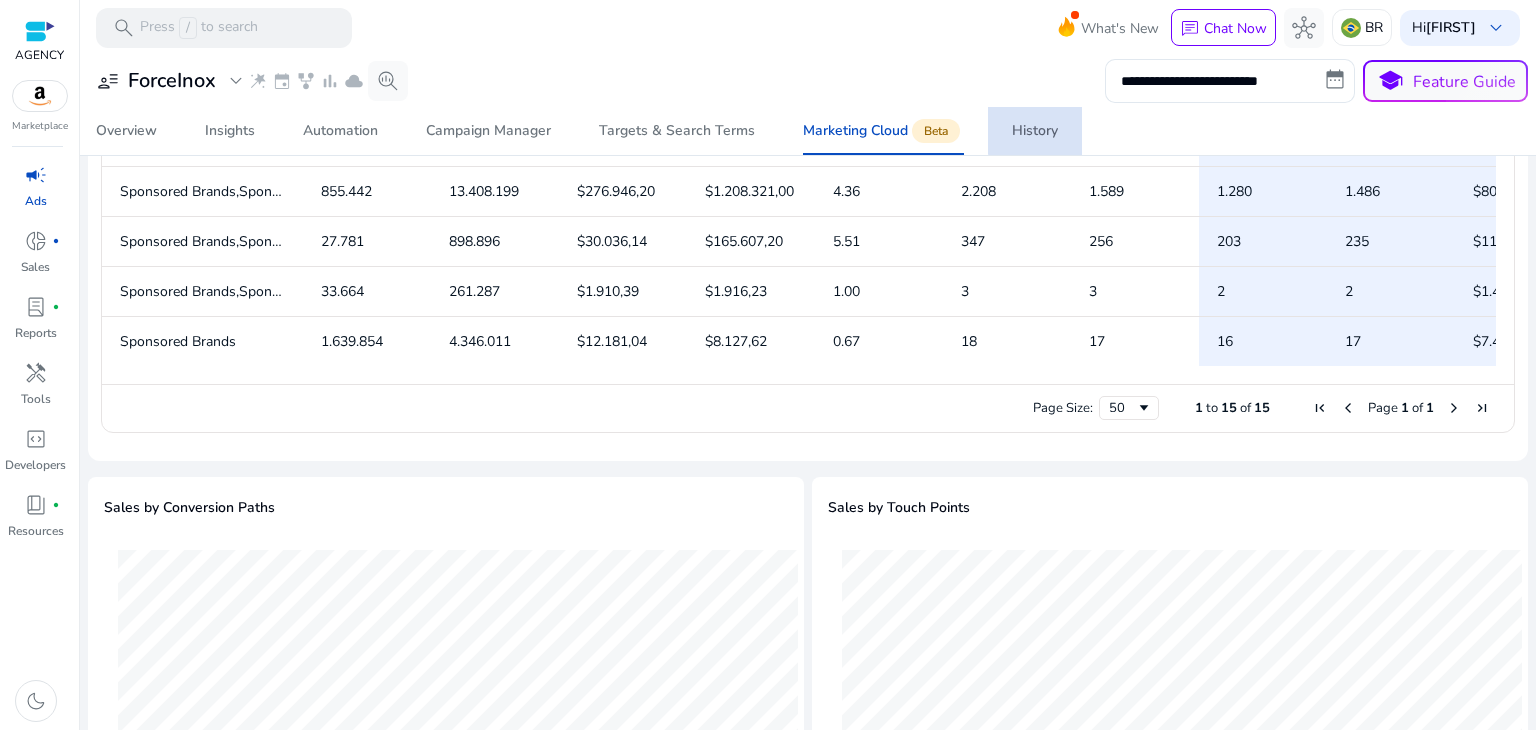 click on "History" at bounding box center [1035, 131] 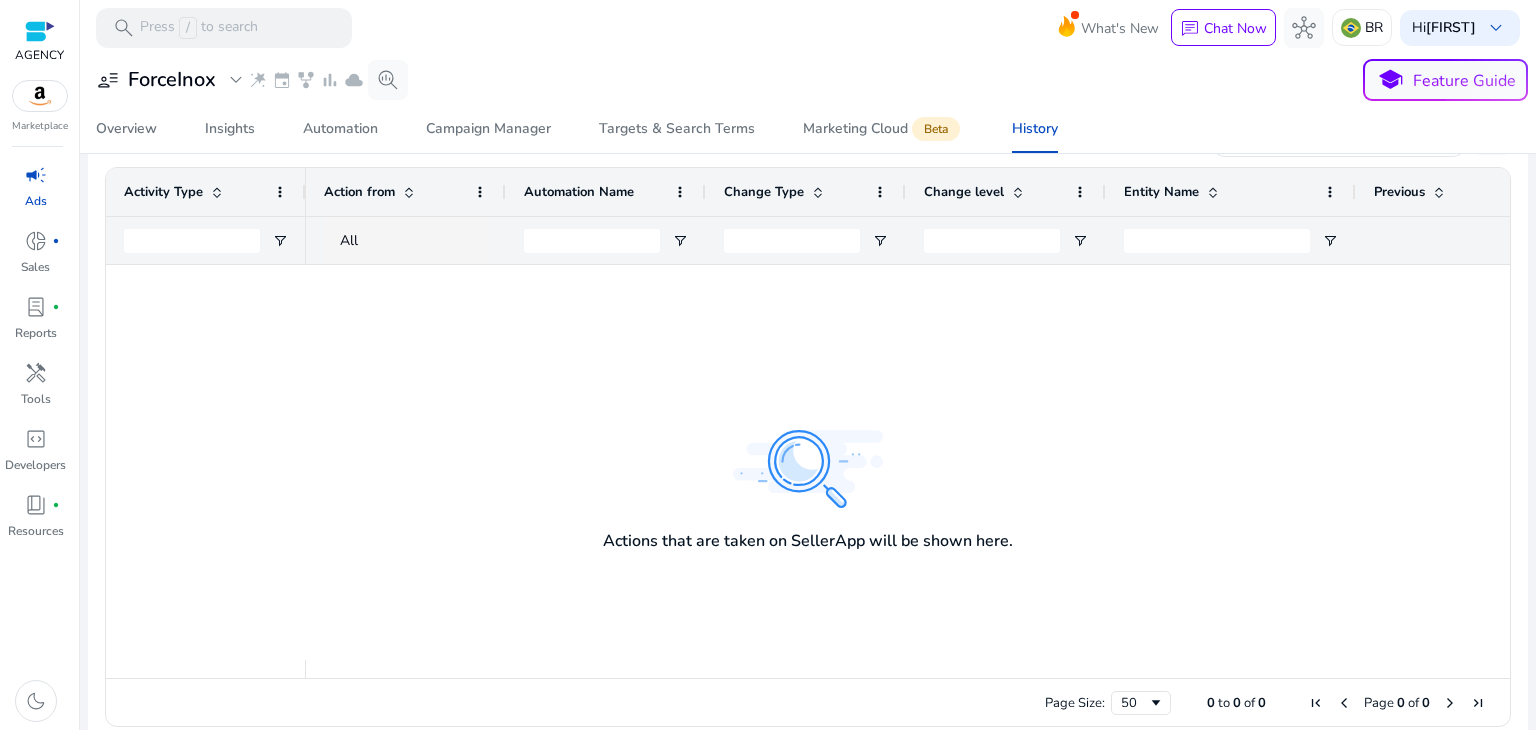 scroll, scrollTop: 396, scrollLeft: 0, axis: vertical 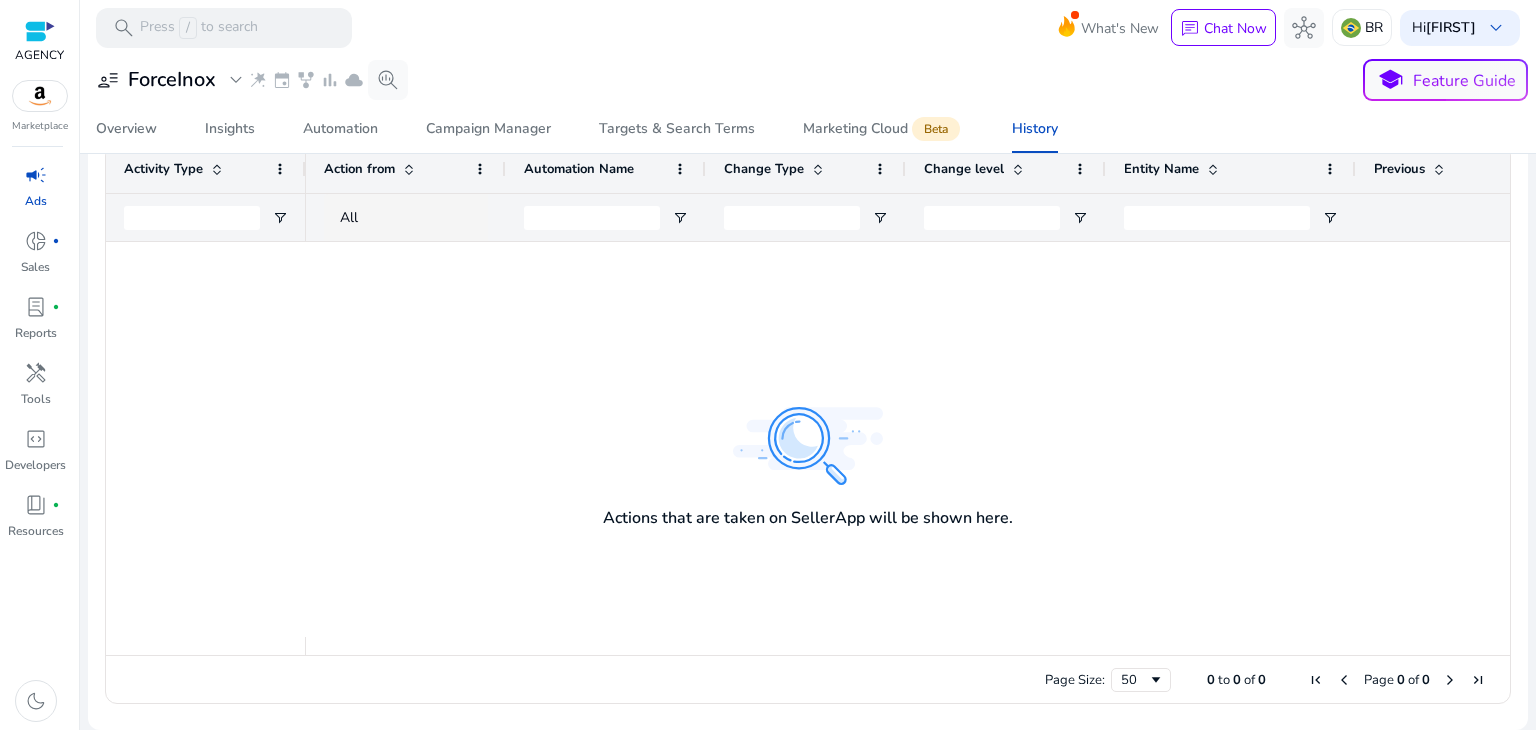 click at bounding box center (40, 96) 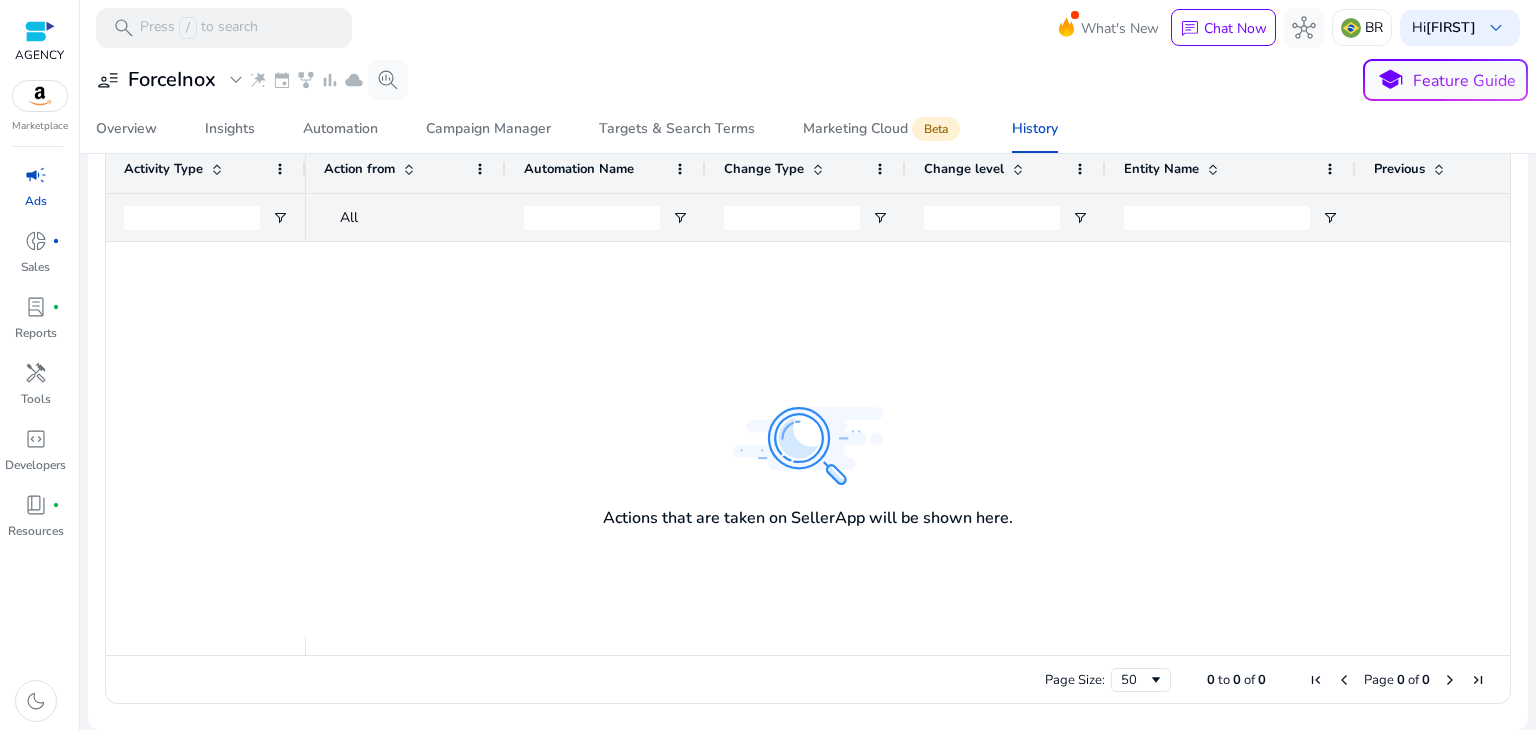 click on "campaign" at bounding box center [36, 175] 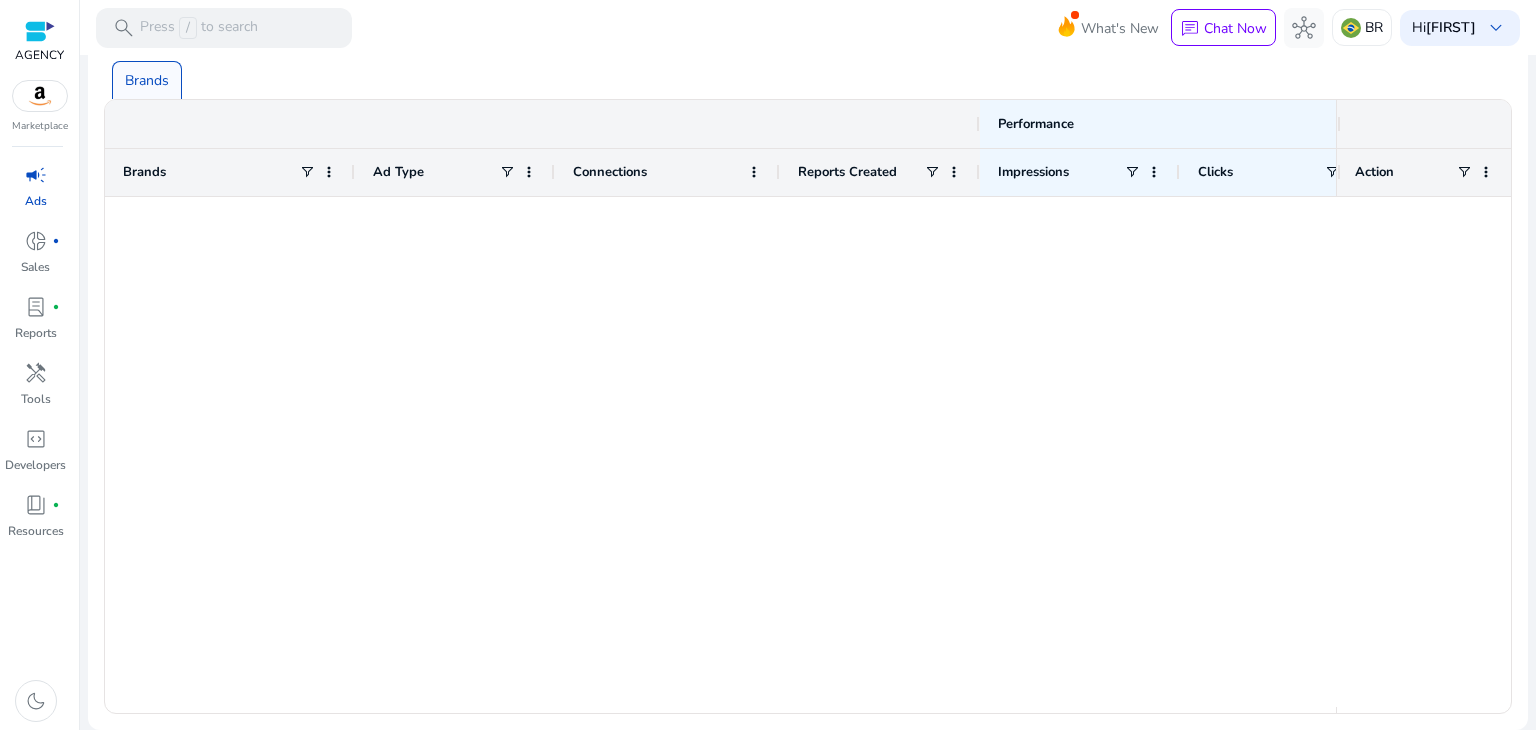 scroll, scrollTop: 0, scrollLeft: 0, axis: both 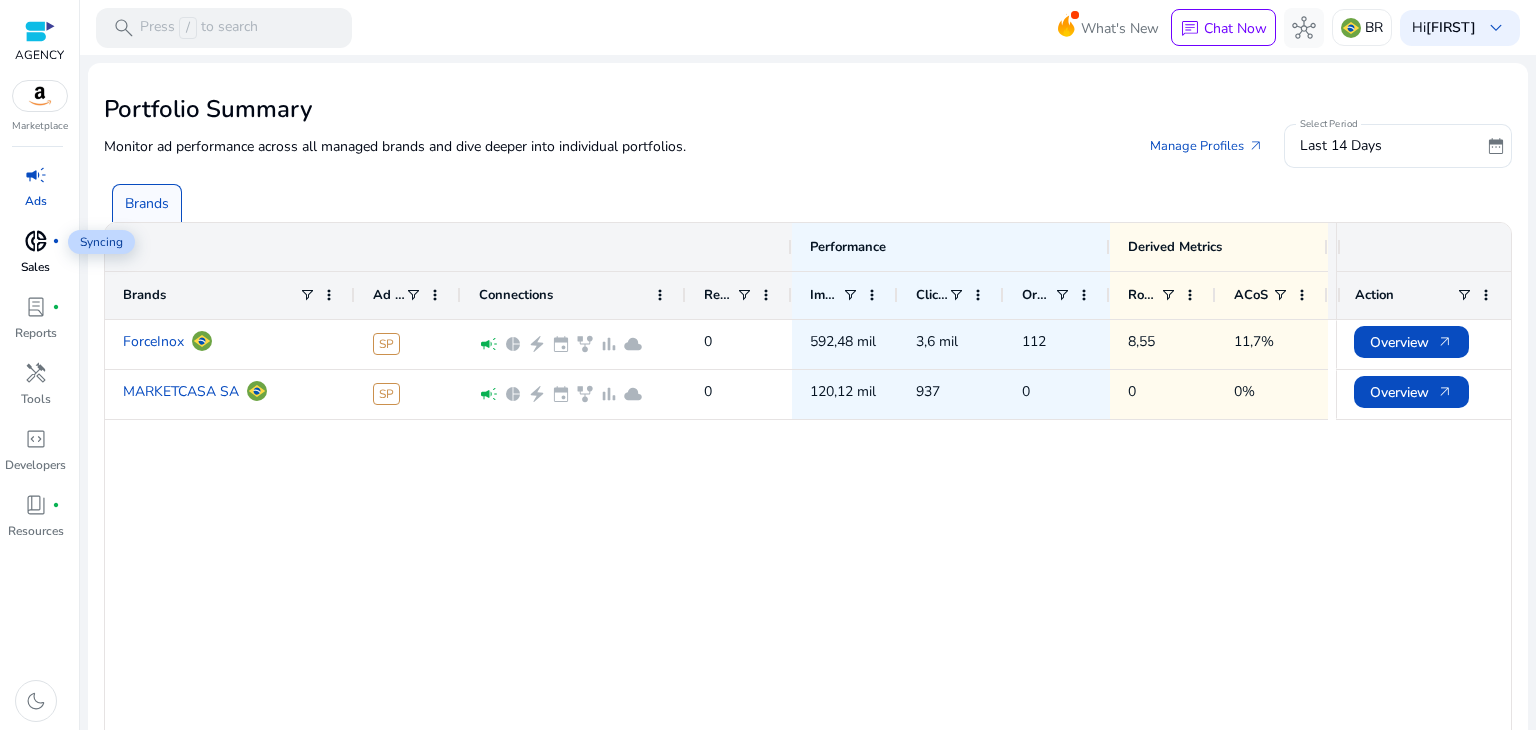 click on "donut_small" at bounding box center (36, 241) 